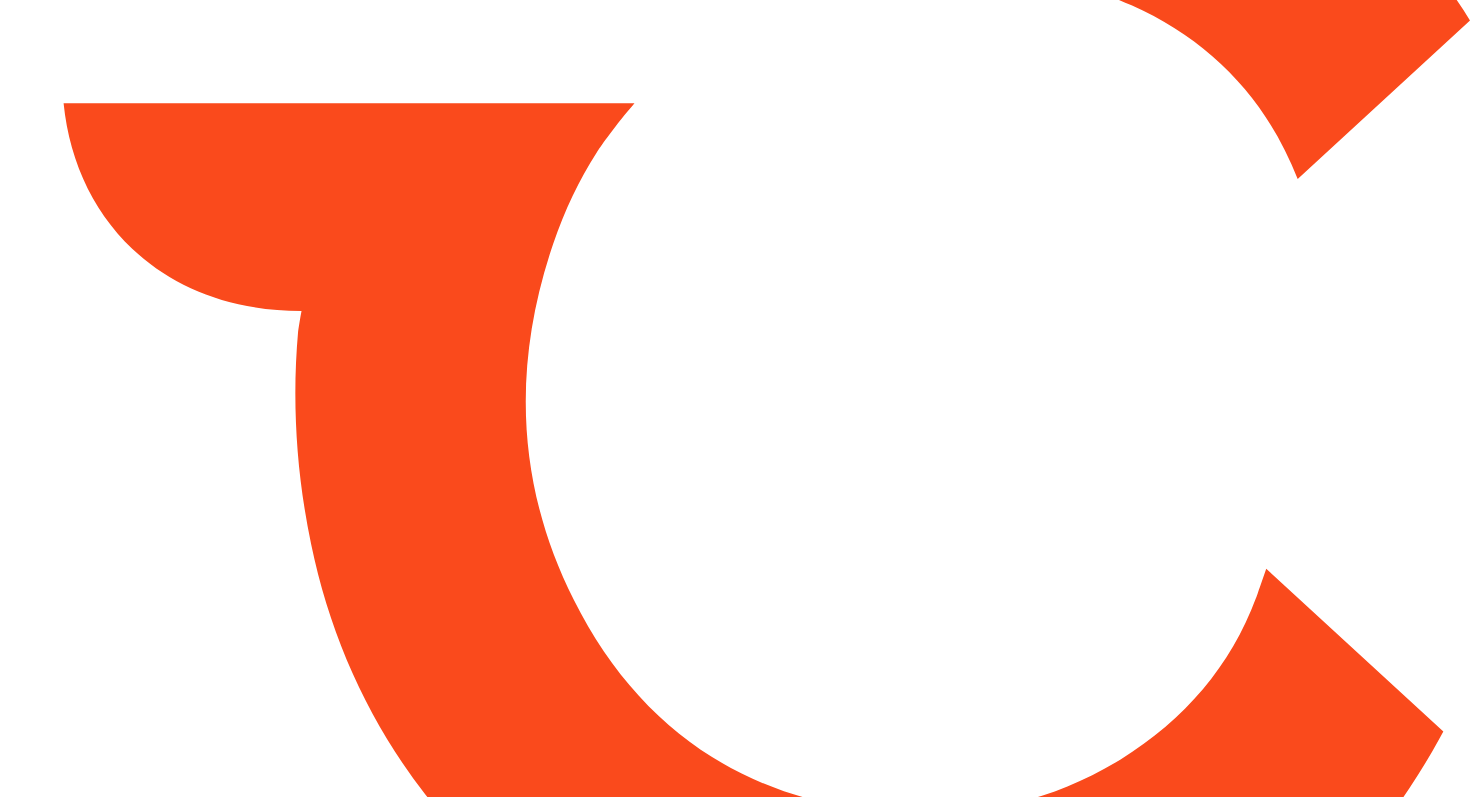 scroll, scrollTop: 0, scrollLeft: 0, axis: both 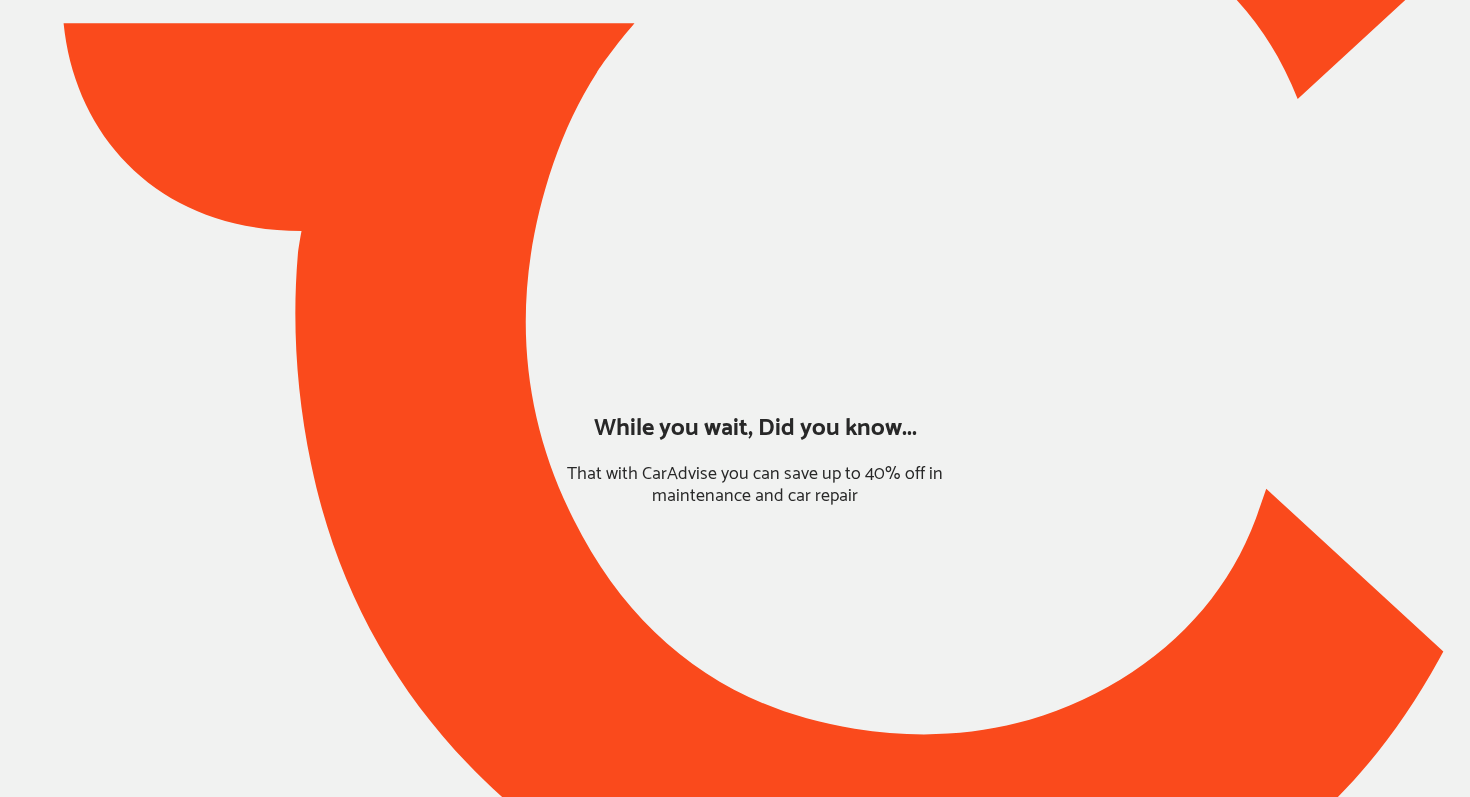 type on "*****" 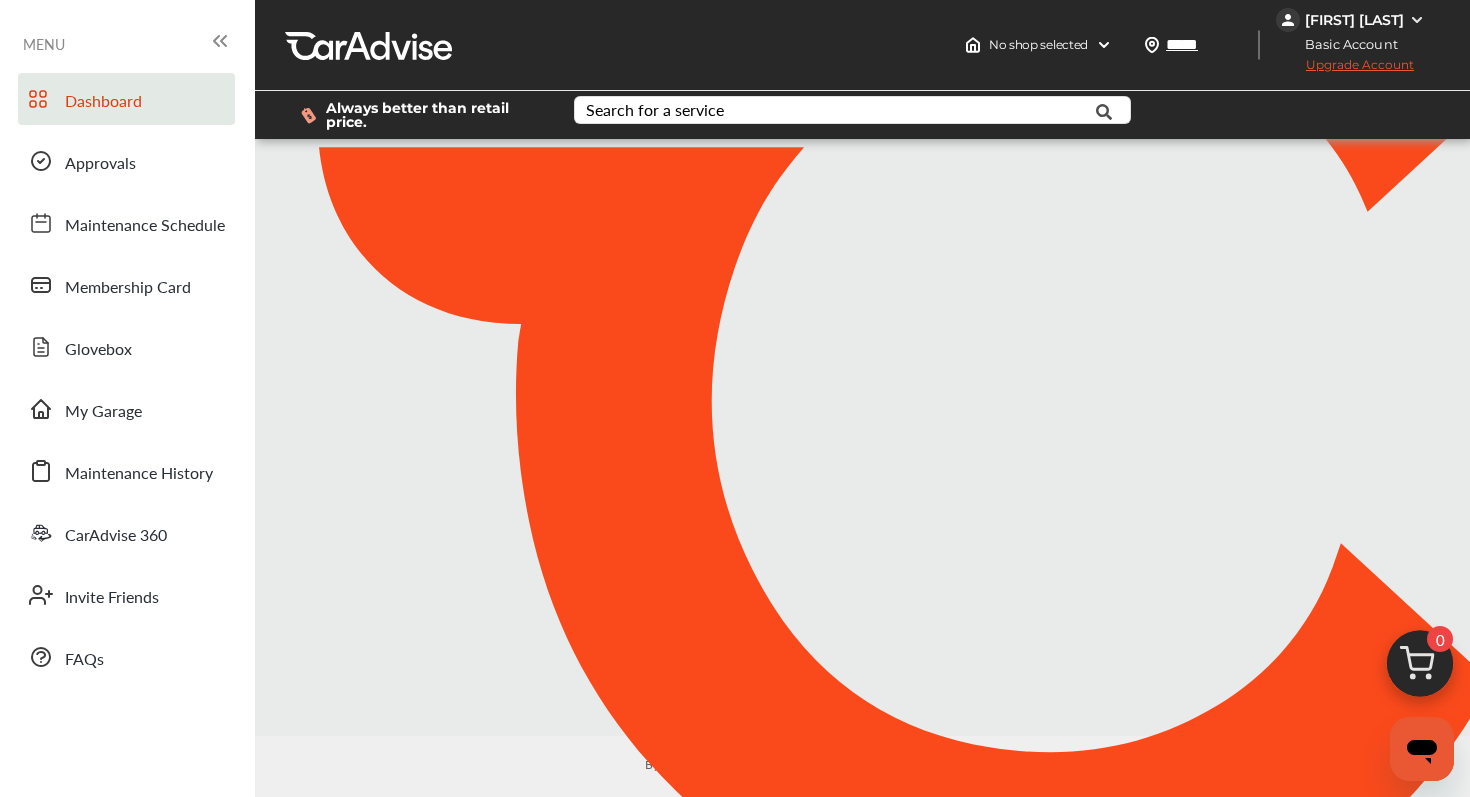scroll, scrollTop: 0, scrollLeft: 0, axis: both 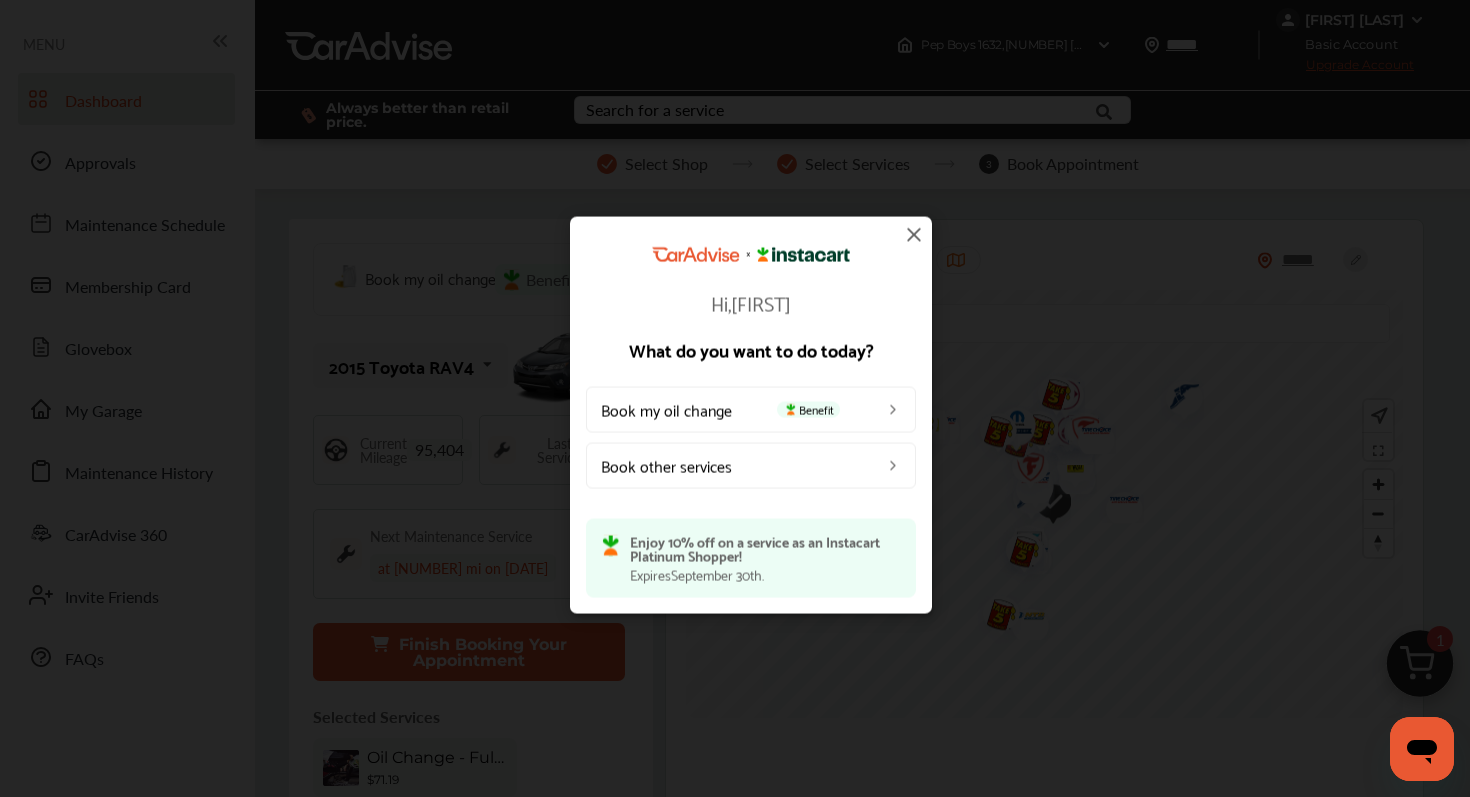 click on "Book my oil change Benefit" at bounding box center [751, 409] 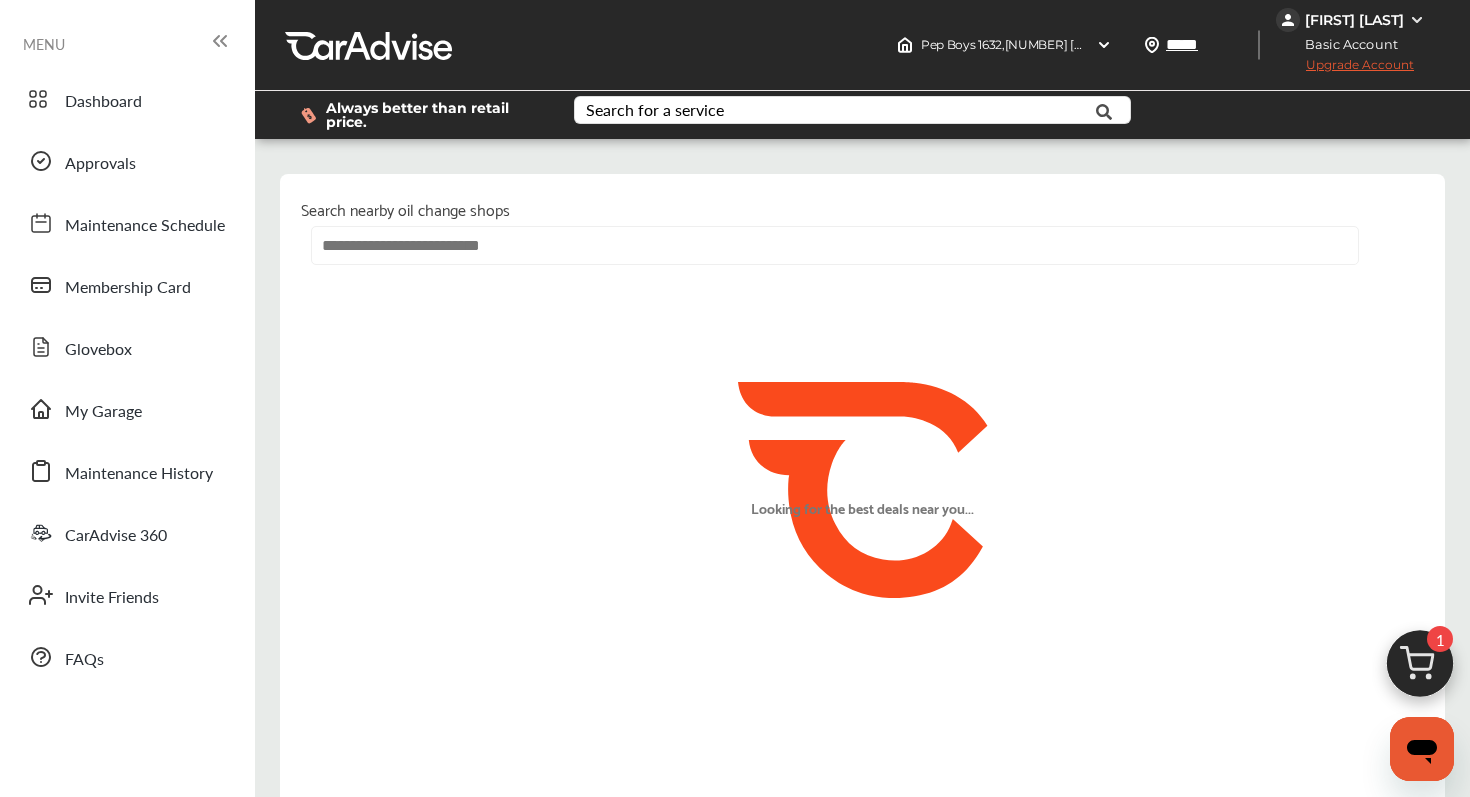 click at bounding box center (835, 245) 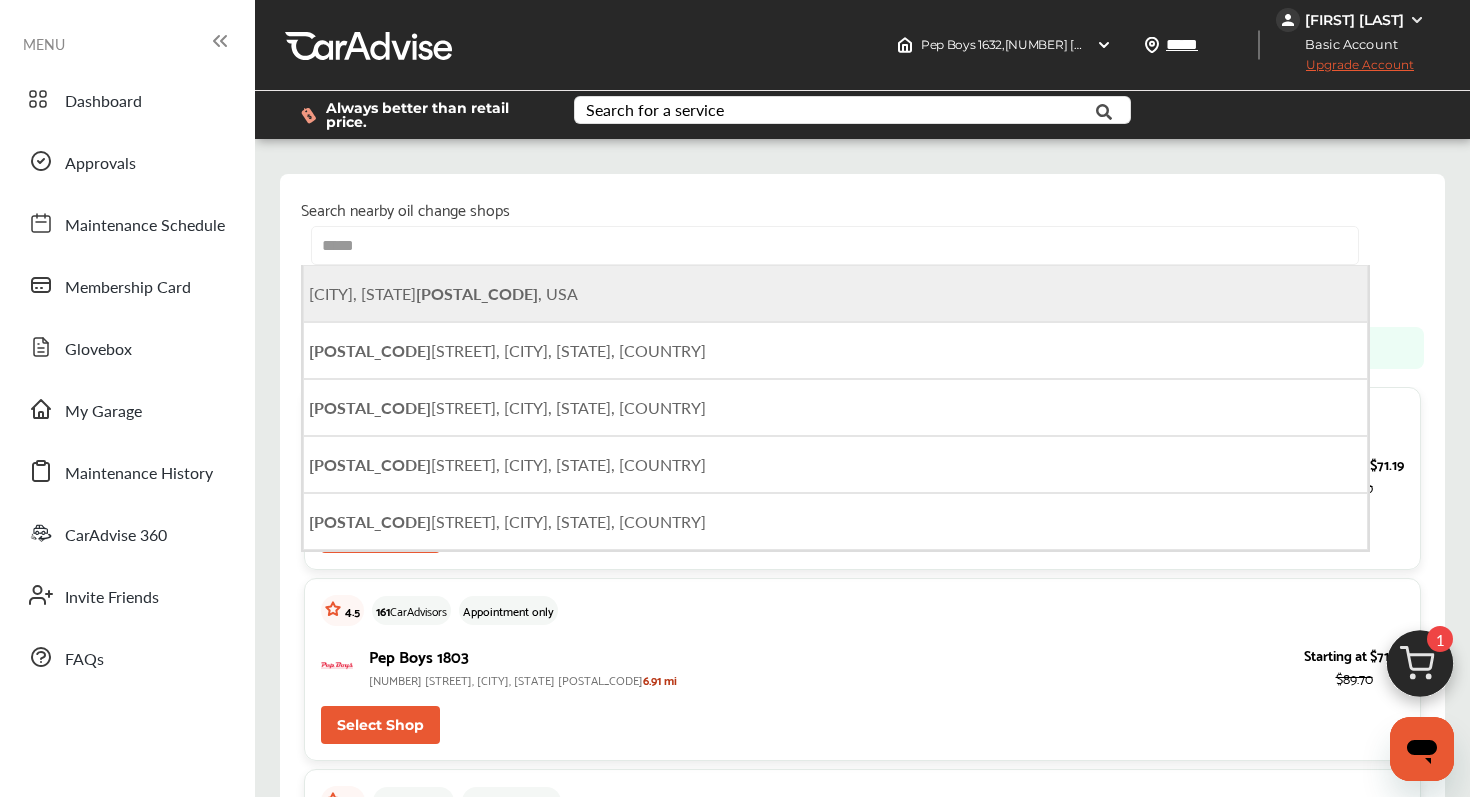click on "Riverview, FL  33578 , USA" at bounding box center [835, 293] 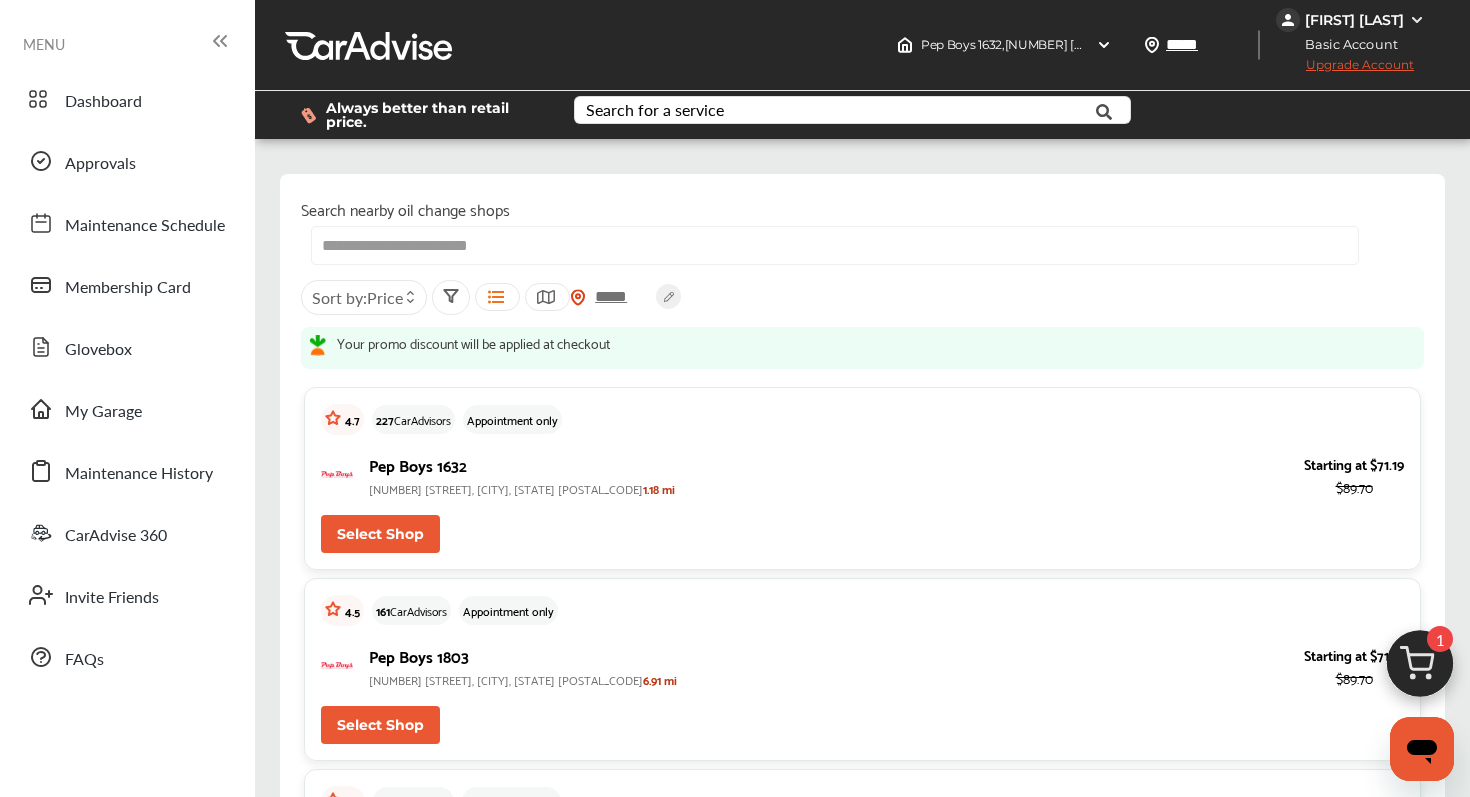 click on "Select Shop" at bounding box center (380, 534) 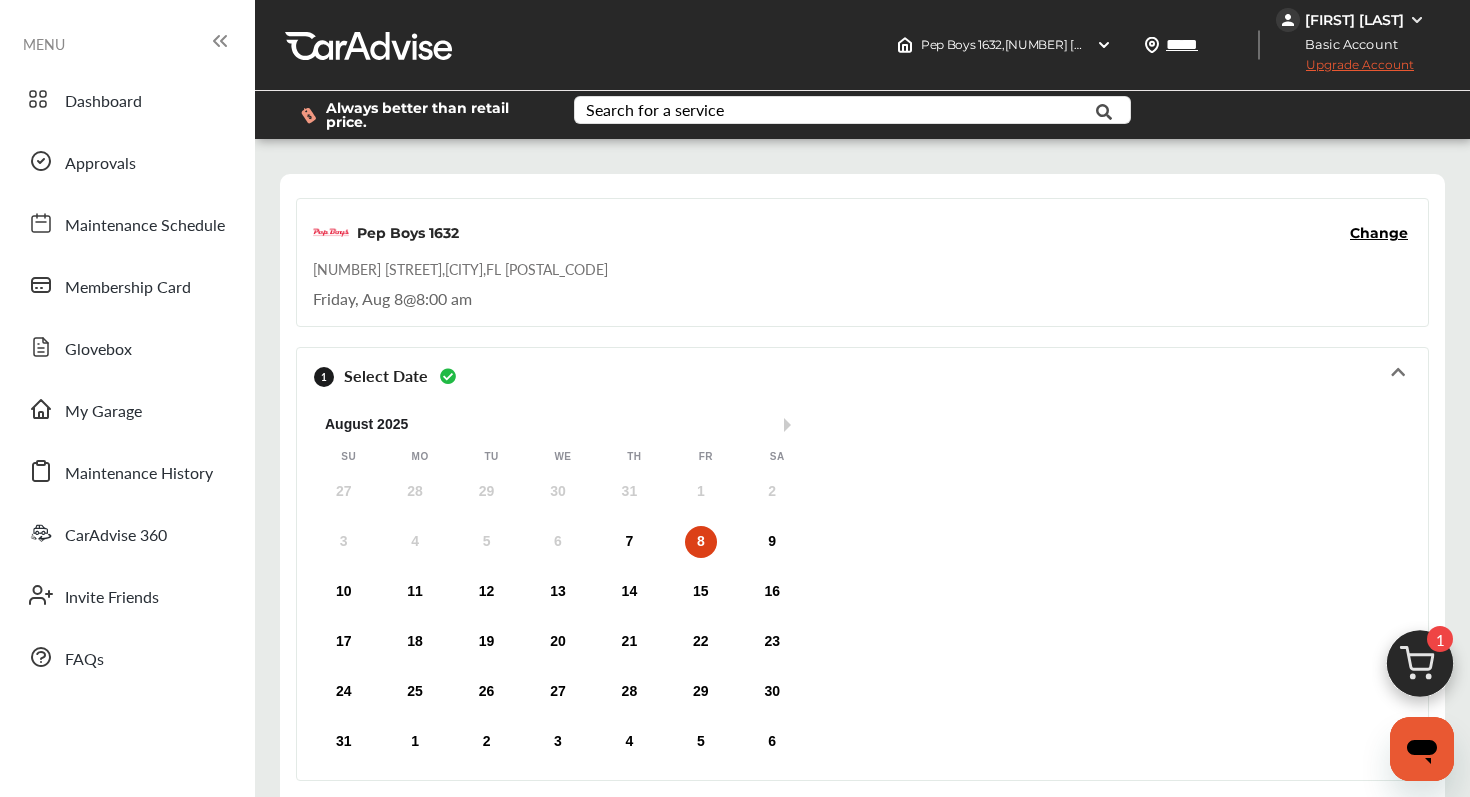 click on "8" at bounding box center [701, 542] 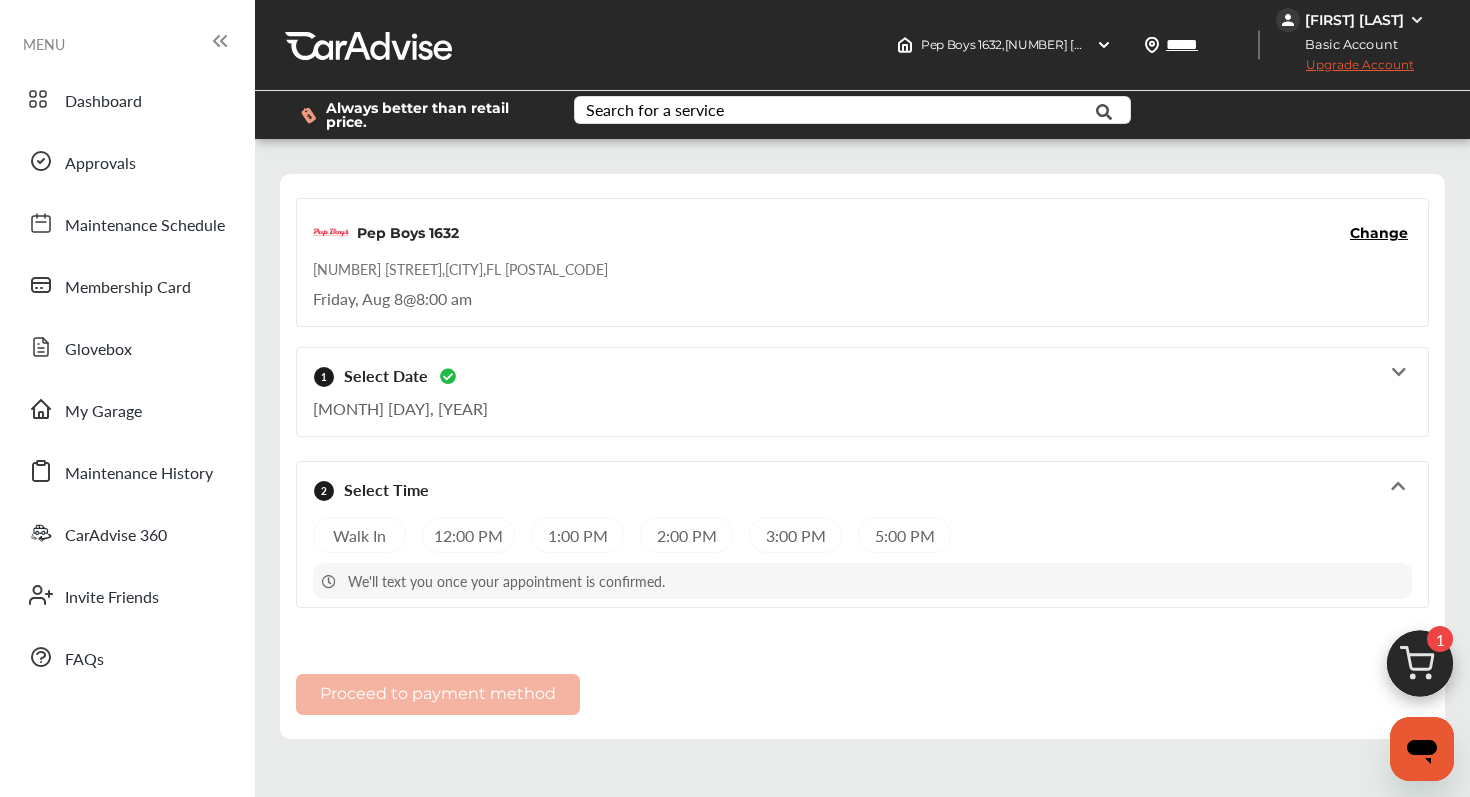 scroll, scrollTop: 3, scrollLeft: 0, axis: vertical 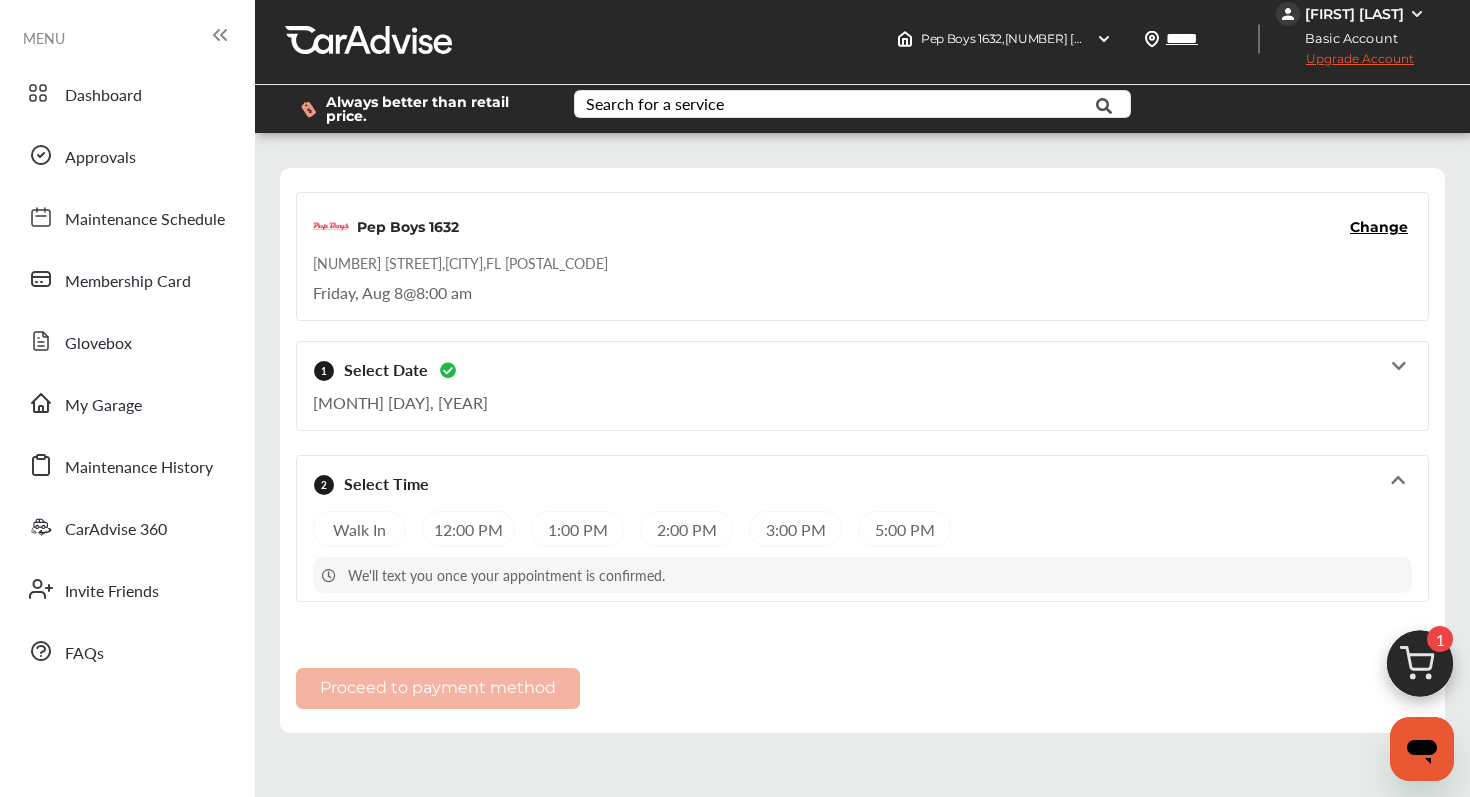 click on "Aug 8, 2025" at bounding box center (862, 397) 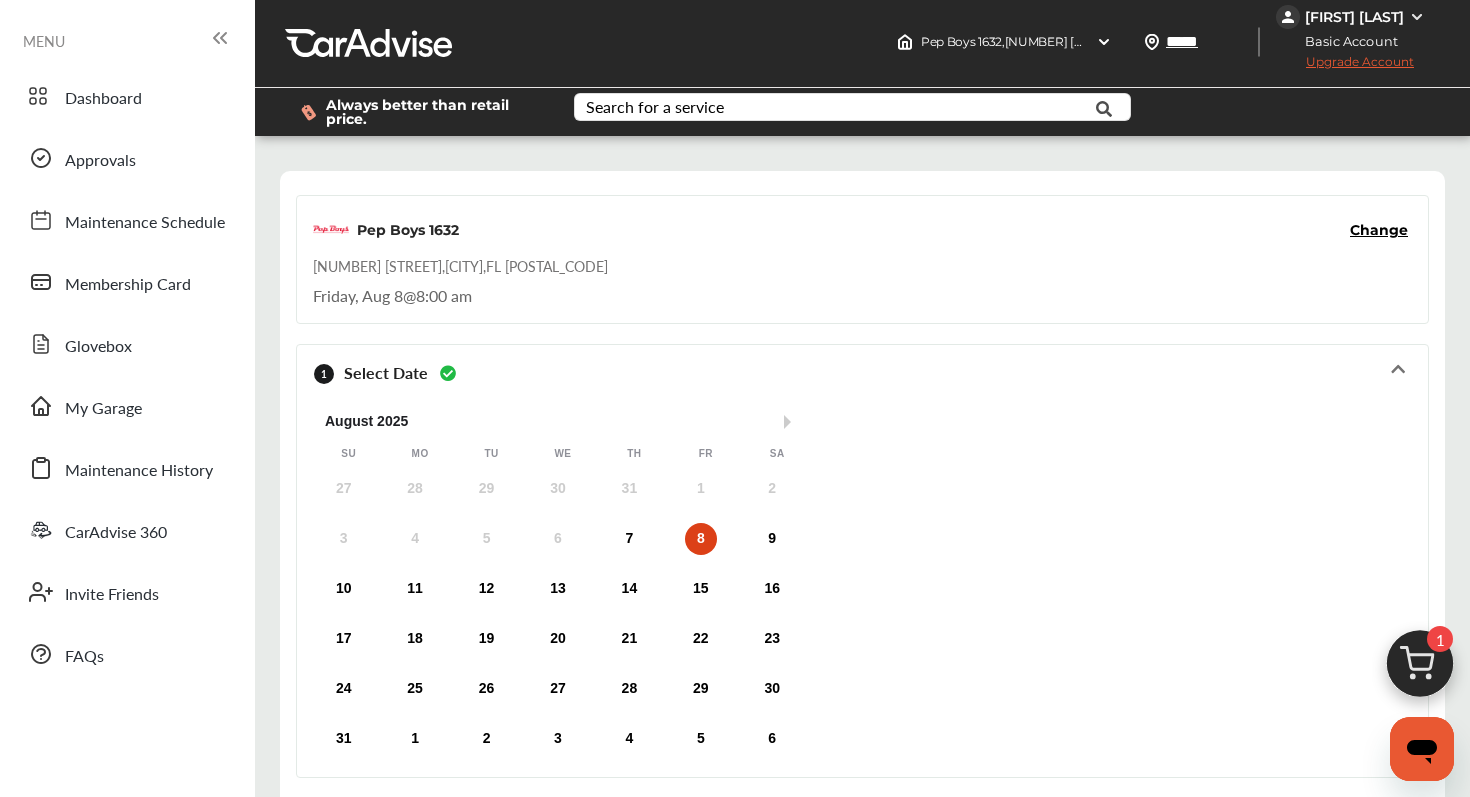 scroll, scrollTop: 33, scrollLeft: 0, axis: vertical 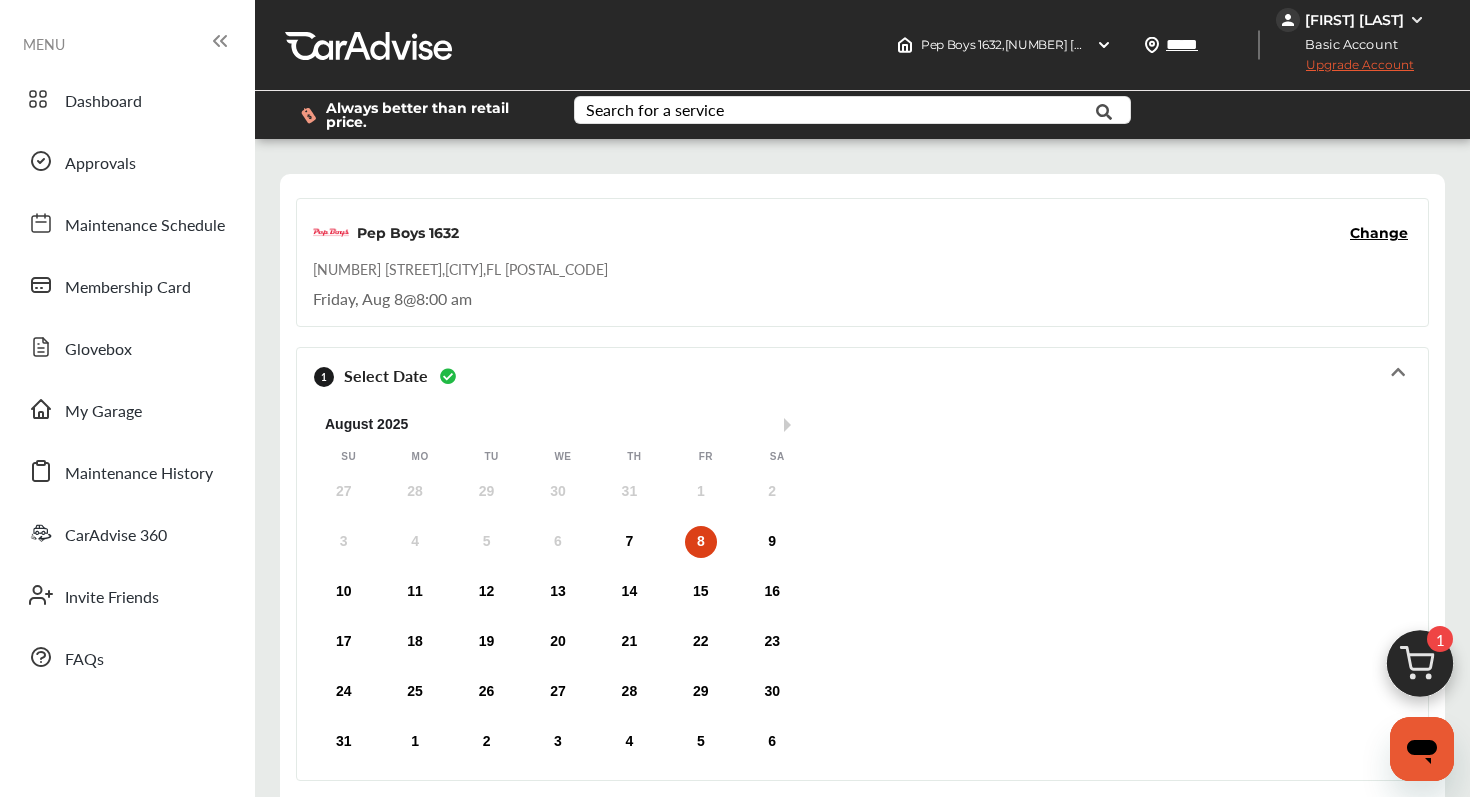 click on "1 Select Date Aug 8, 2025" at bounding box center (862, 375) 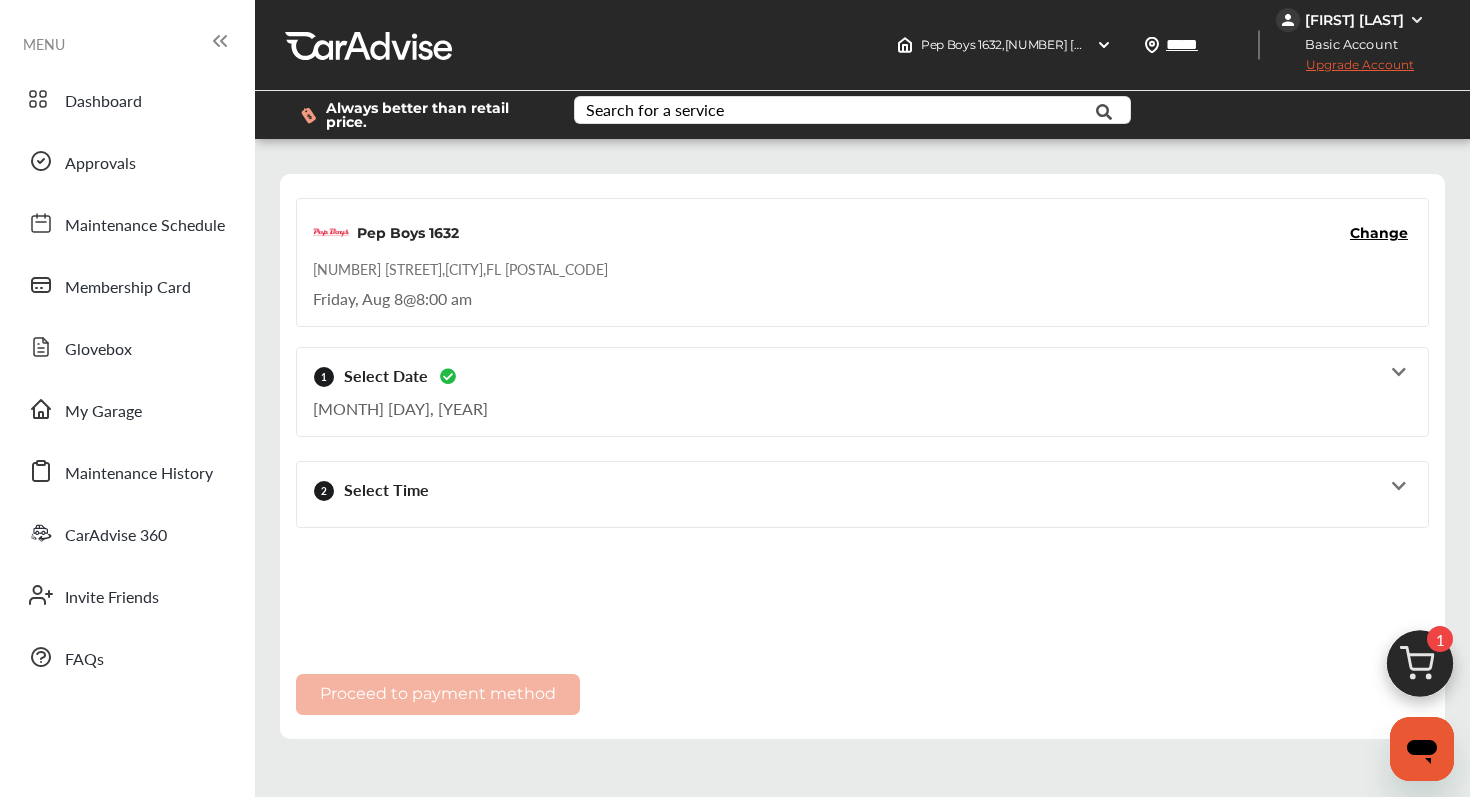 click on "Aug 8, 2025" at bounding box center [862, 403] 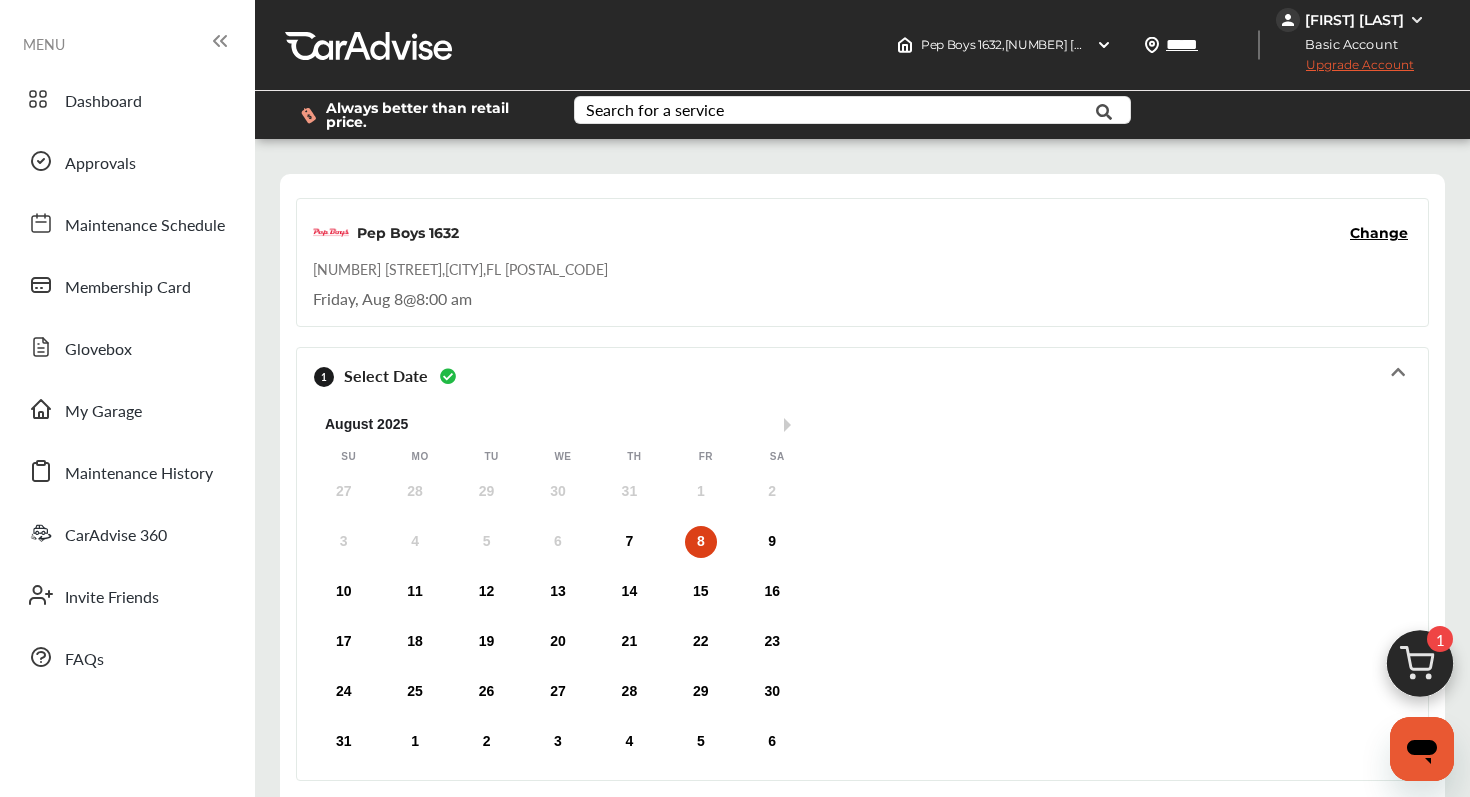 click on "1 Select Date Aug 8, 2025" at bounding box center (862, 375) 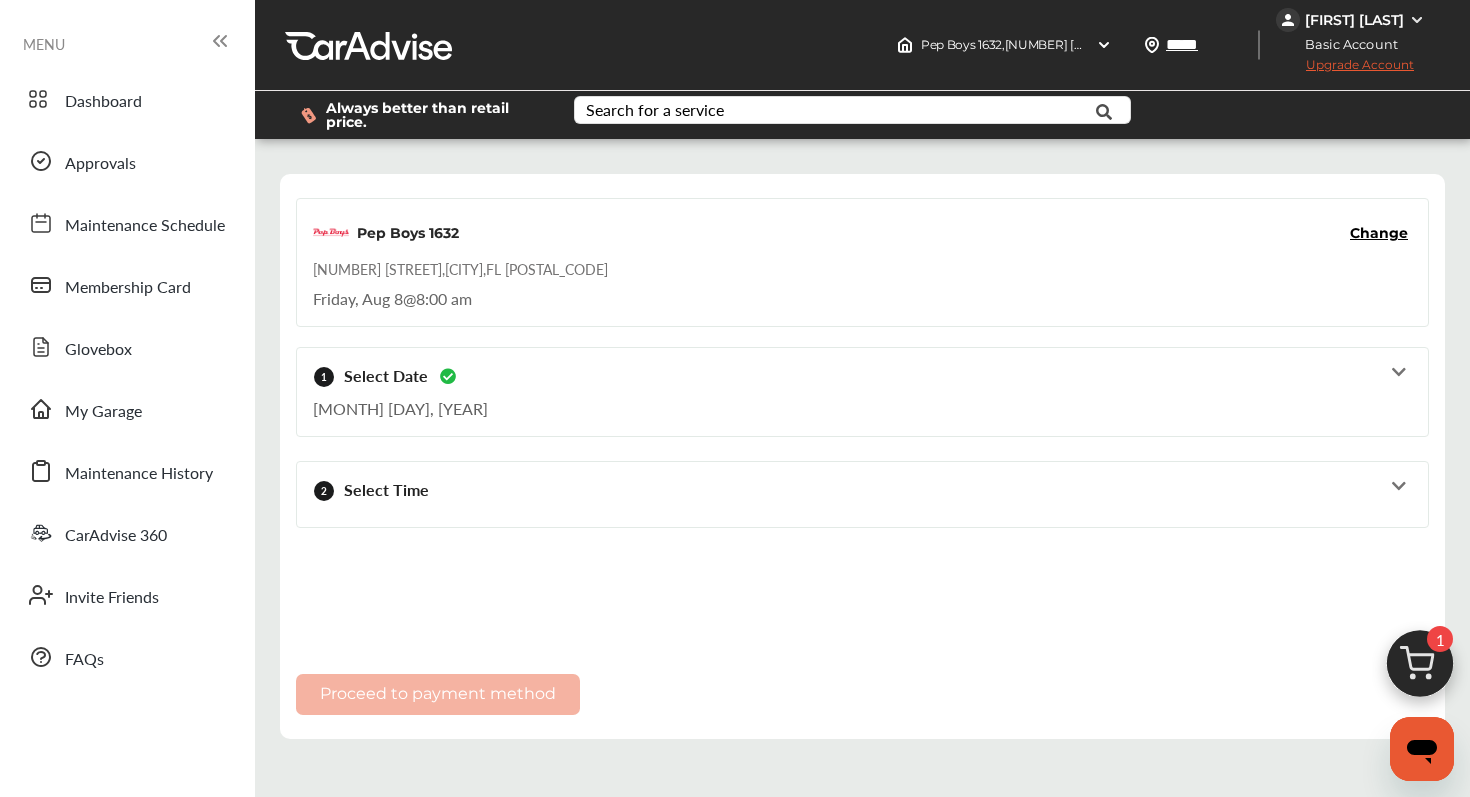 click on "2 Select Time" at bounding box center [862, 494] 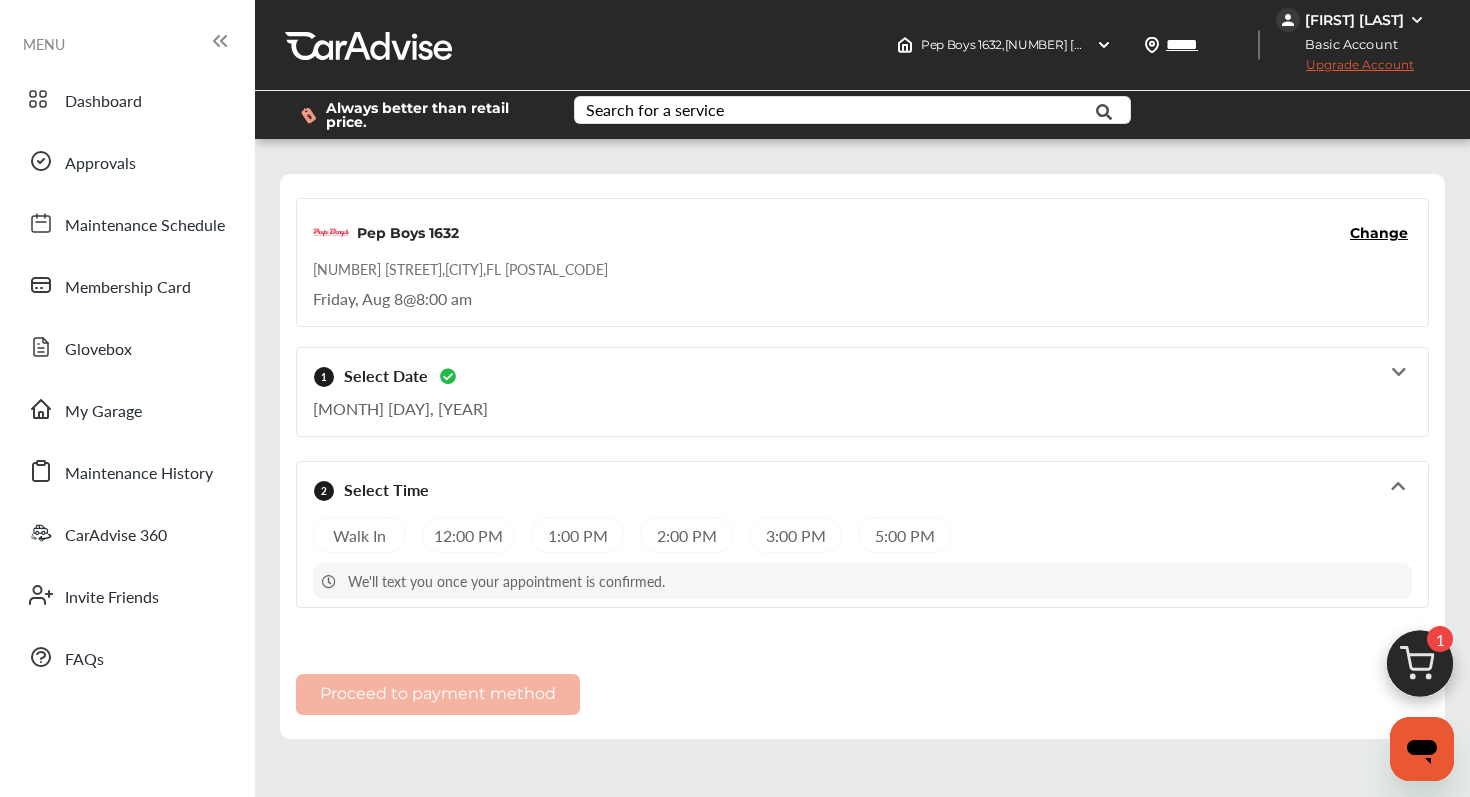 scroll, scrollTop: 3, scrollLeft: 0, axis: vertical 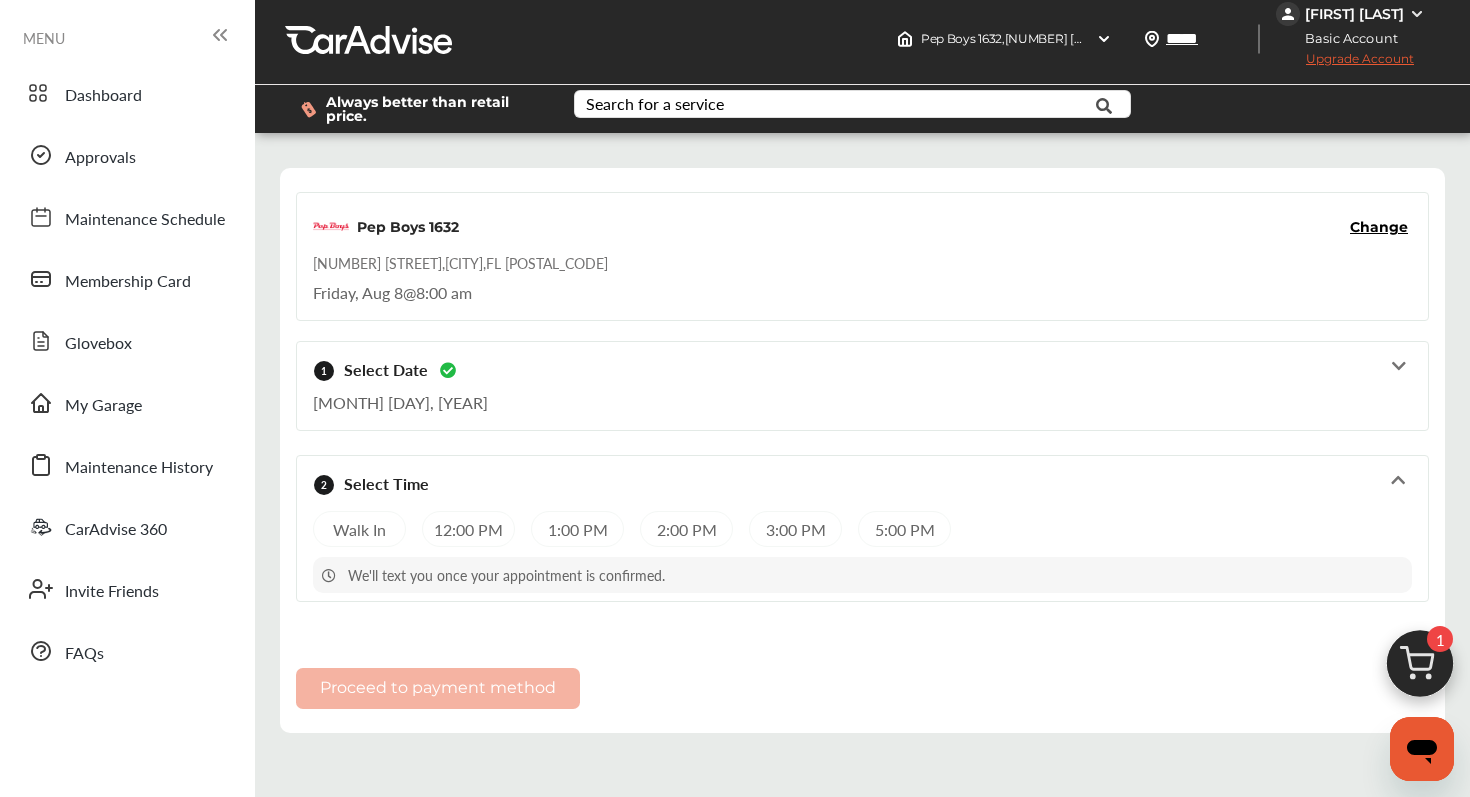 click on "Aug 8, 2025" at bounding box center (862, 397) 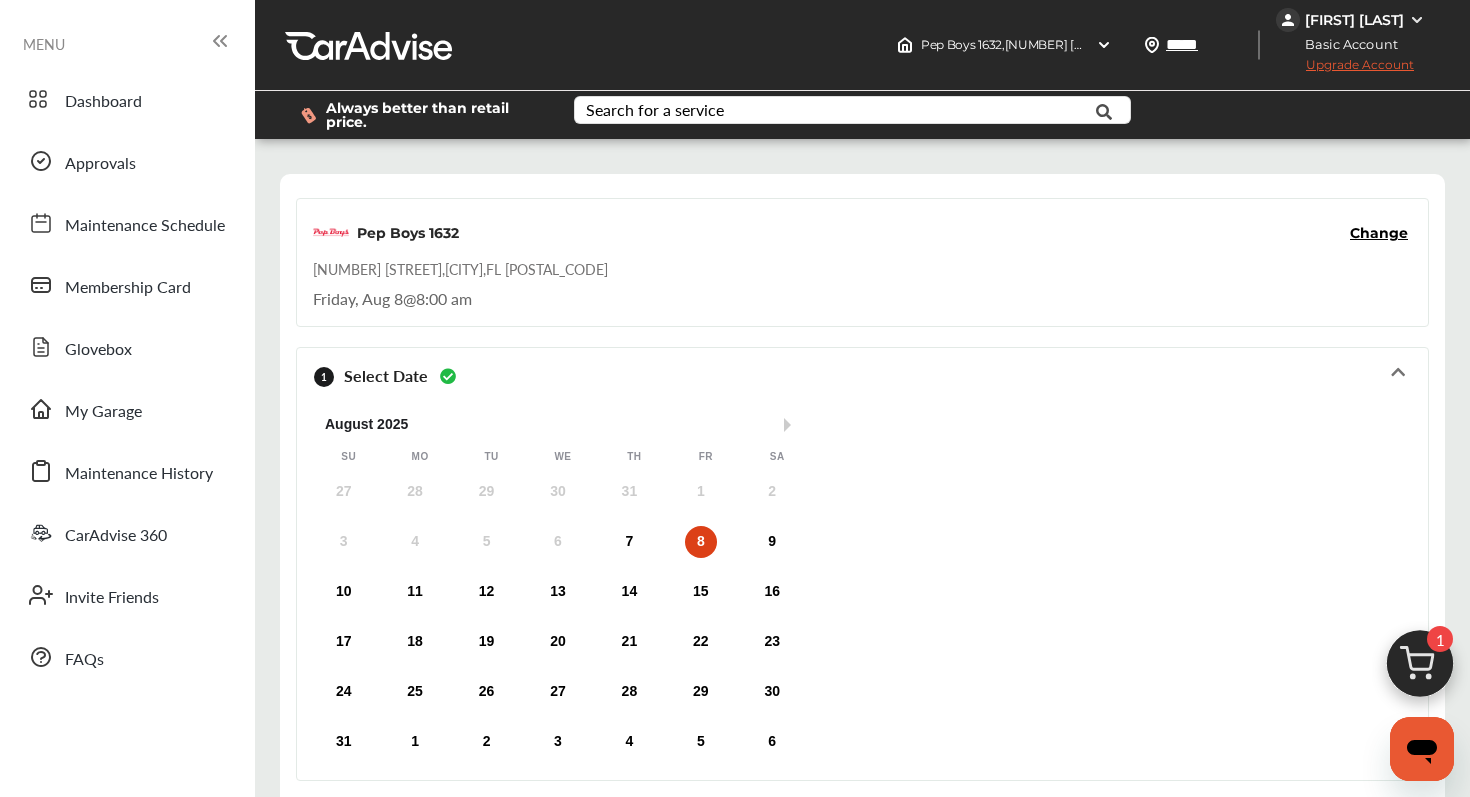 click on "1 Select Date Aug 8, 2025" at bounding box center [862, 375] 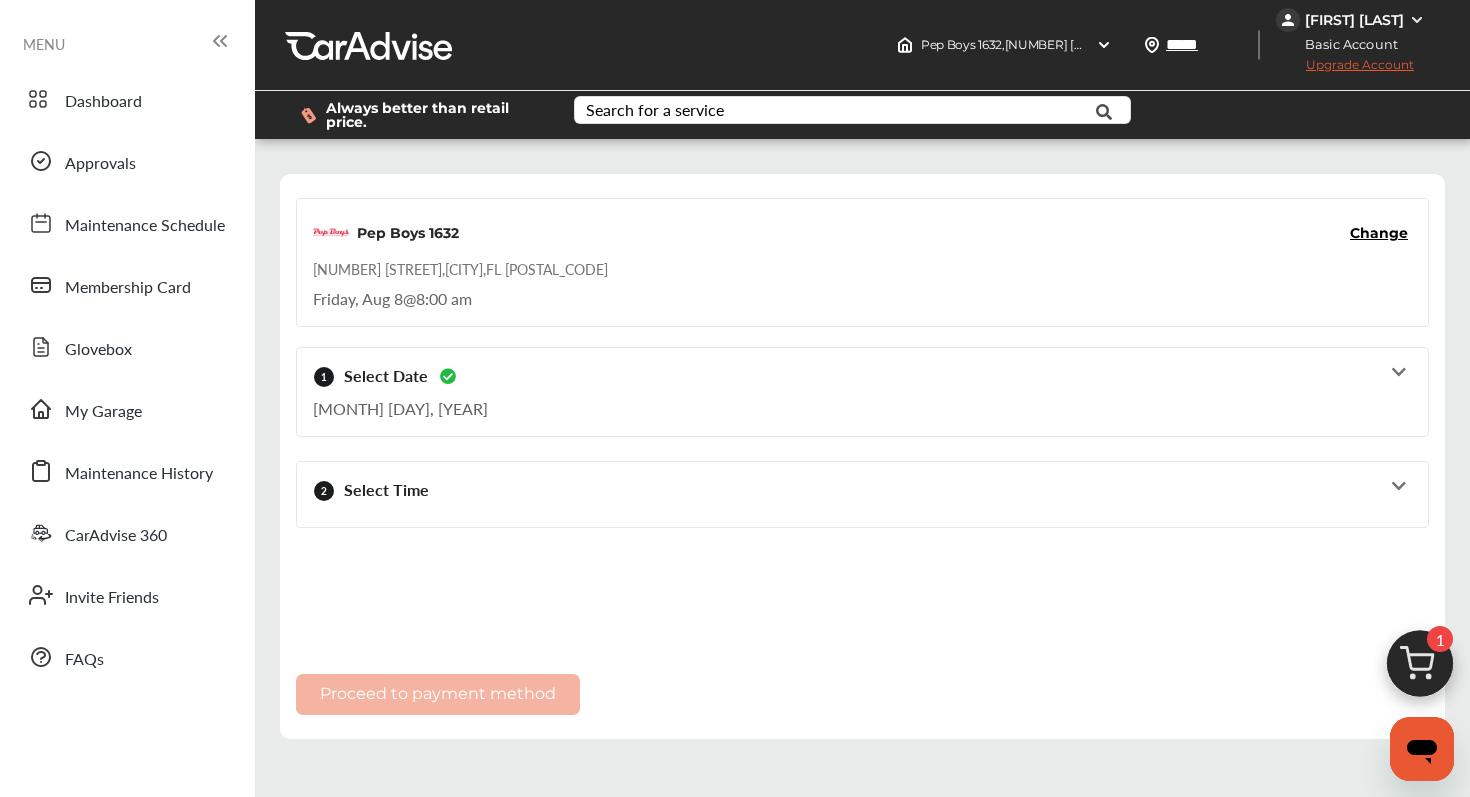 scroll, scrollTop: 3, scrollLeft: 0, axis: vertical 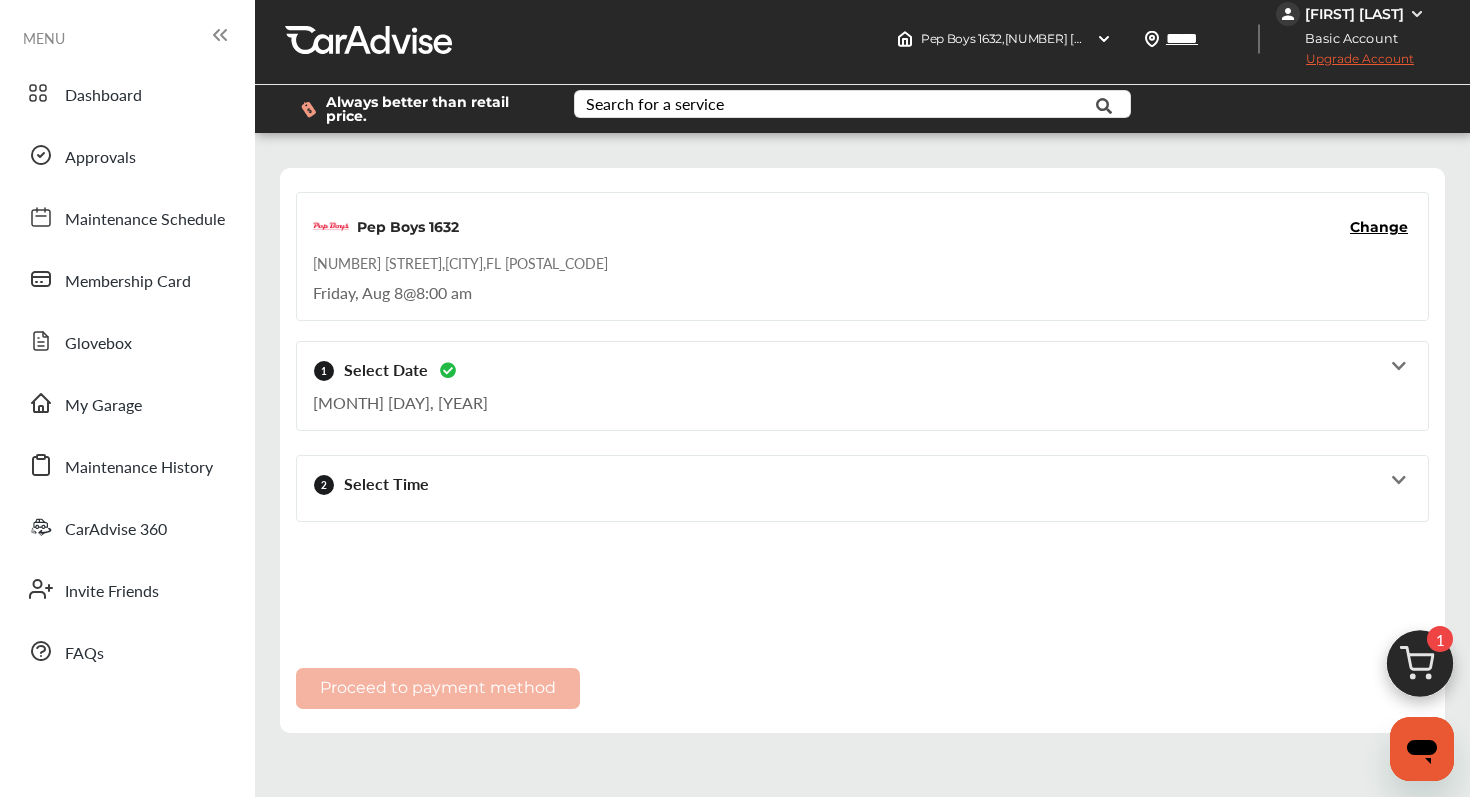 click on "2 Select Time Walk In 12:00 PM 1:00 PM 2:00 PM 3:00 PM 5:00 PM We'll text you once your appointment is confirmed." at bounding box center (862, 488) 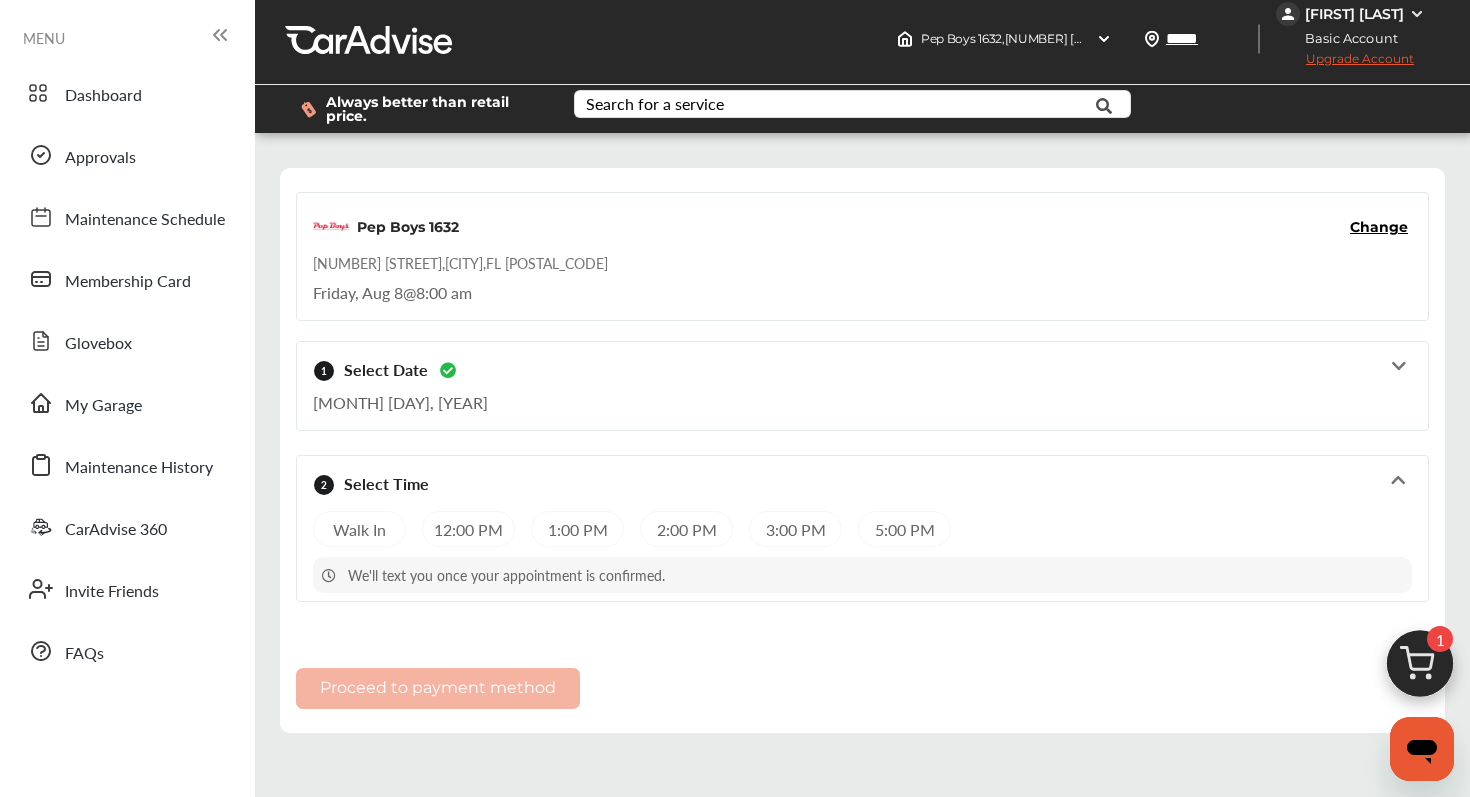 click on "2 Select Time" at bounding box center [862, 483] 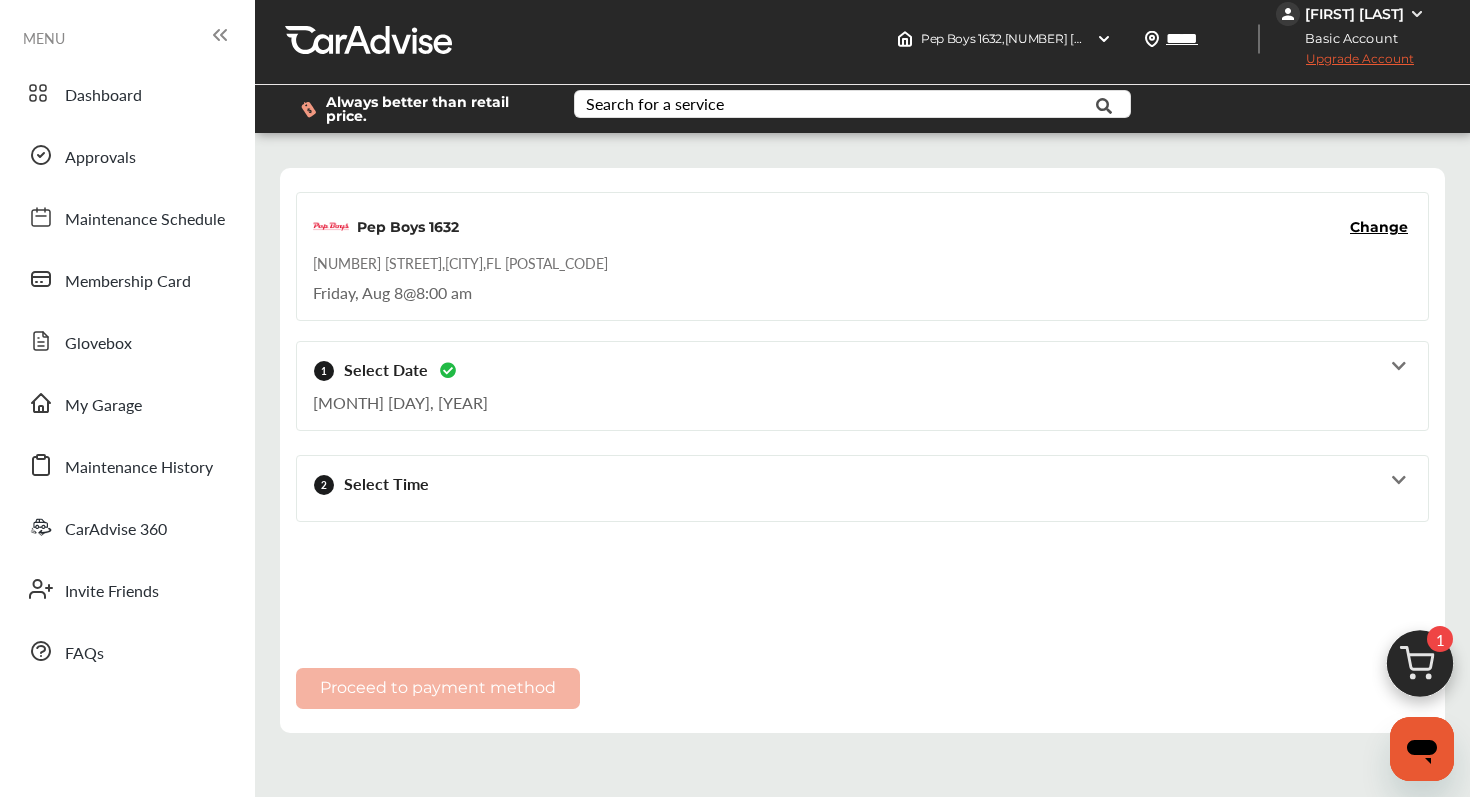 click on "Proceed to payment method" at bounding box center [862, 678] 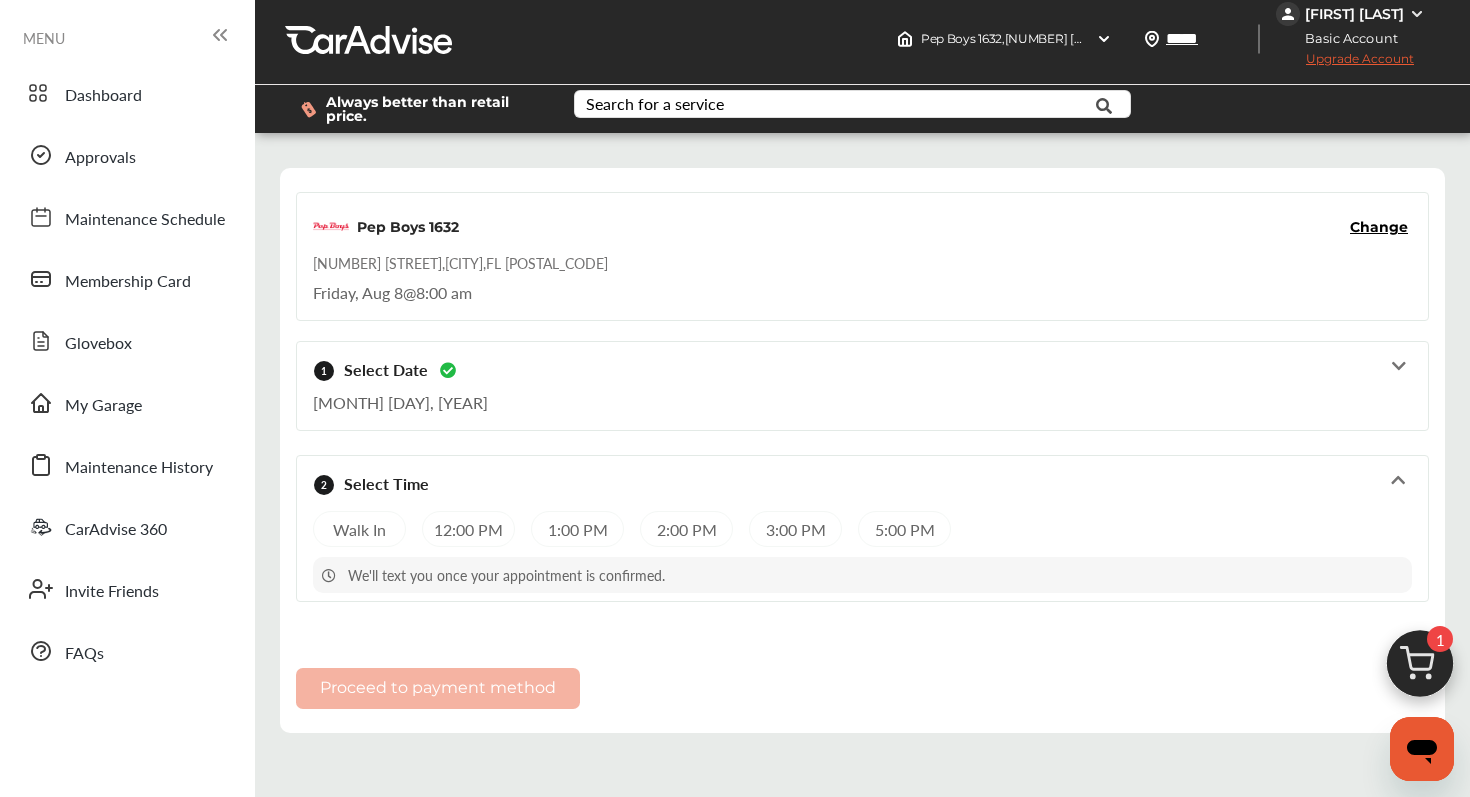click on "12:00 PM" at bounding box center [468, 529] 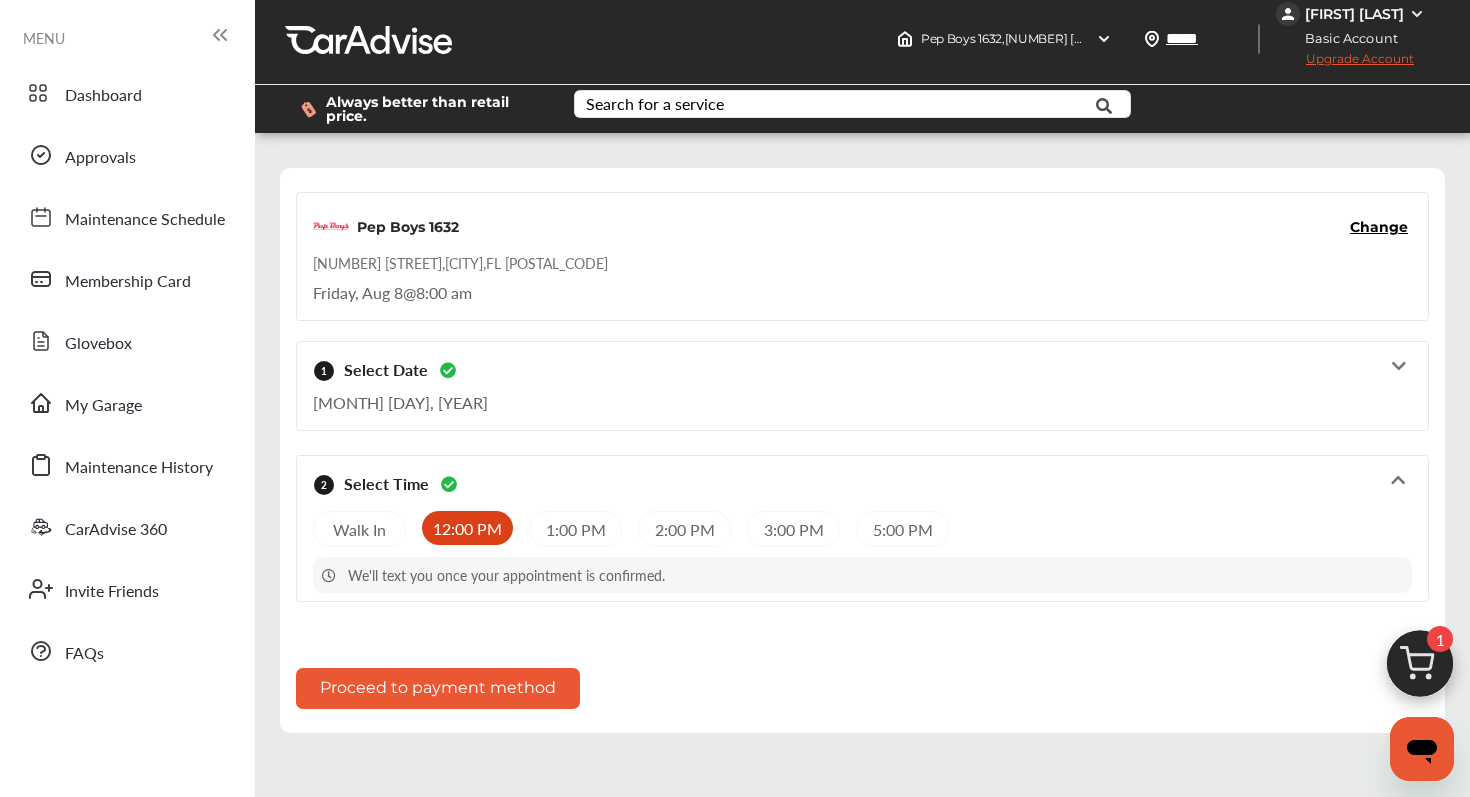 click on "2 Select Time 12:00 PM We'll text you once your appointment is confirmed." at bounding box center (862, 483) 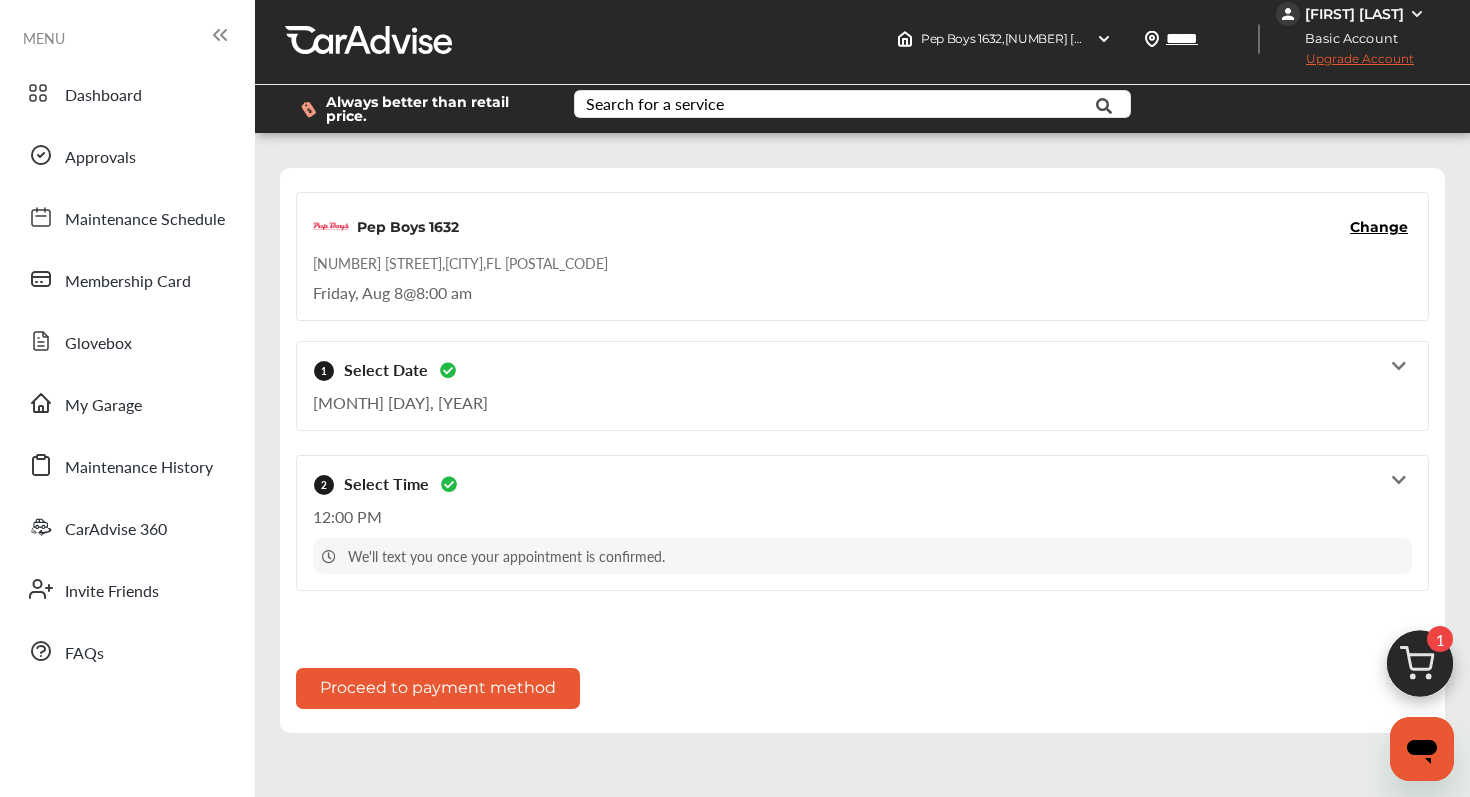 click on "2 Select Time 12:00 PM We'll text you once your appointment is confirmed." at bounding box center (862, 523) 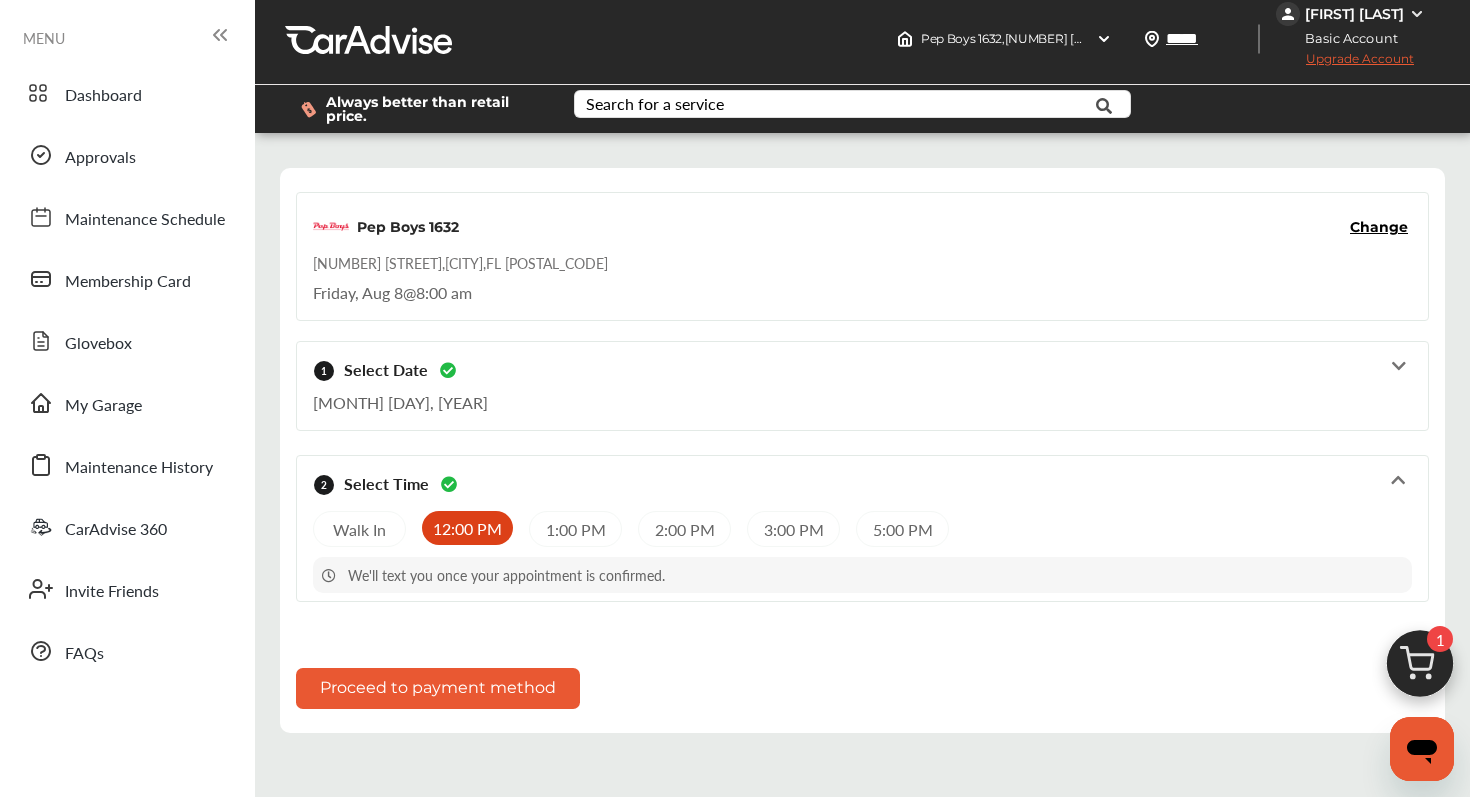 click on "2 Select Time 12:00 PM We'll text you once your appointment is confirmed." at bounding box center [862, 483] 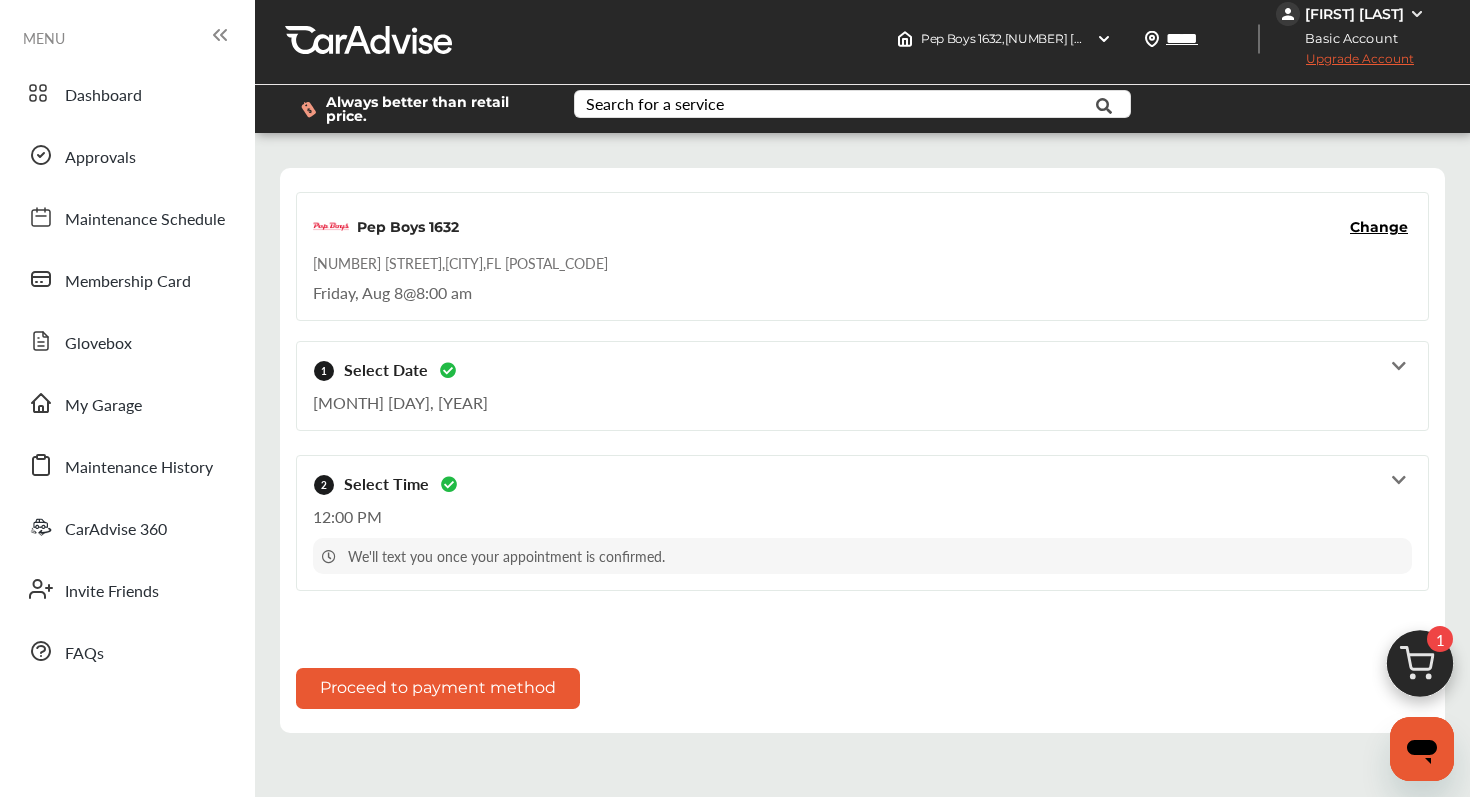 click on "1 Select Date Aug 8, 2025" at bounding box center [862, 386] 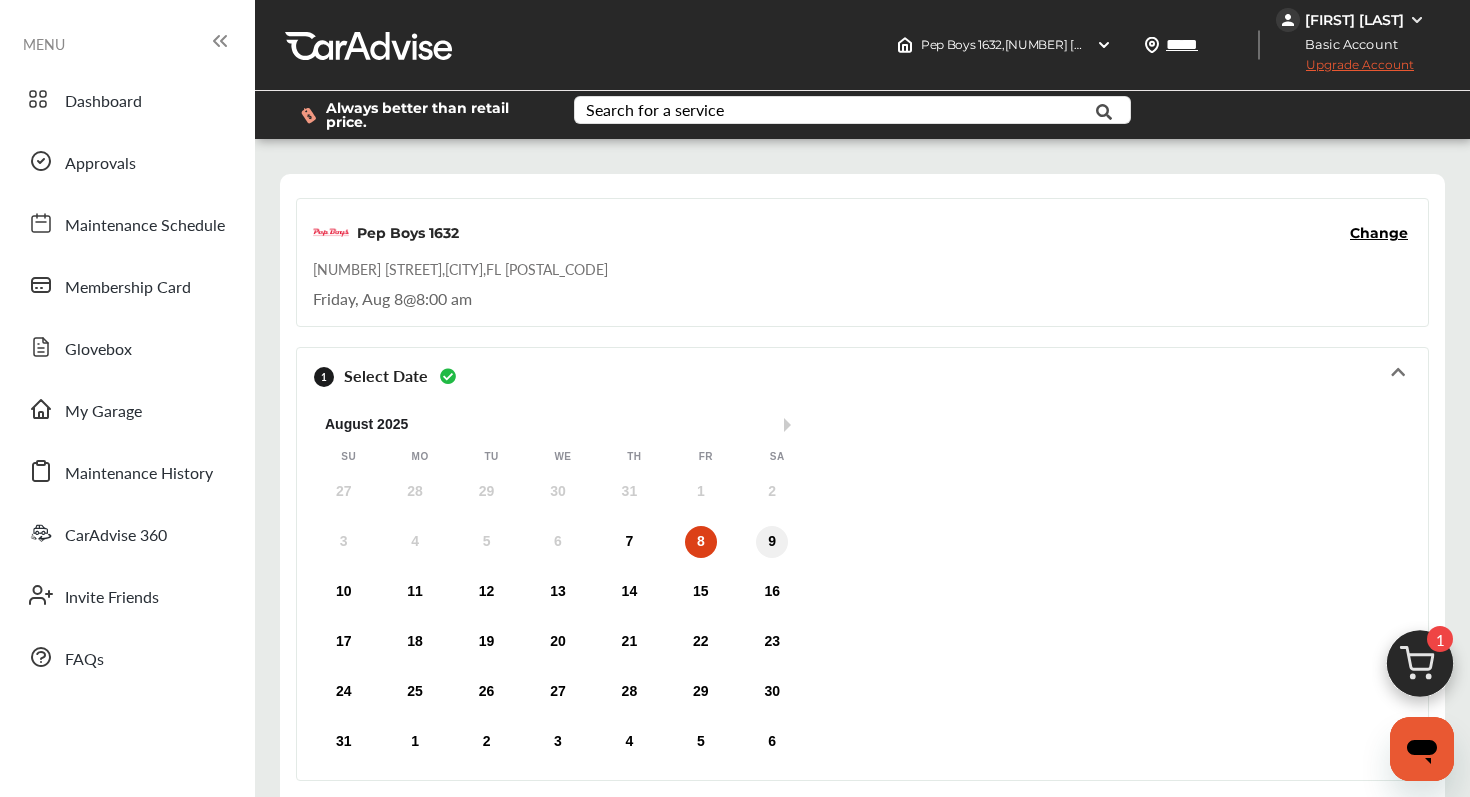click on "9" at bounding box center [772, 542] 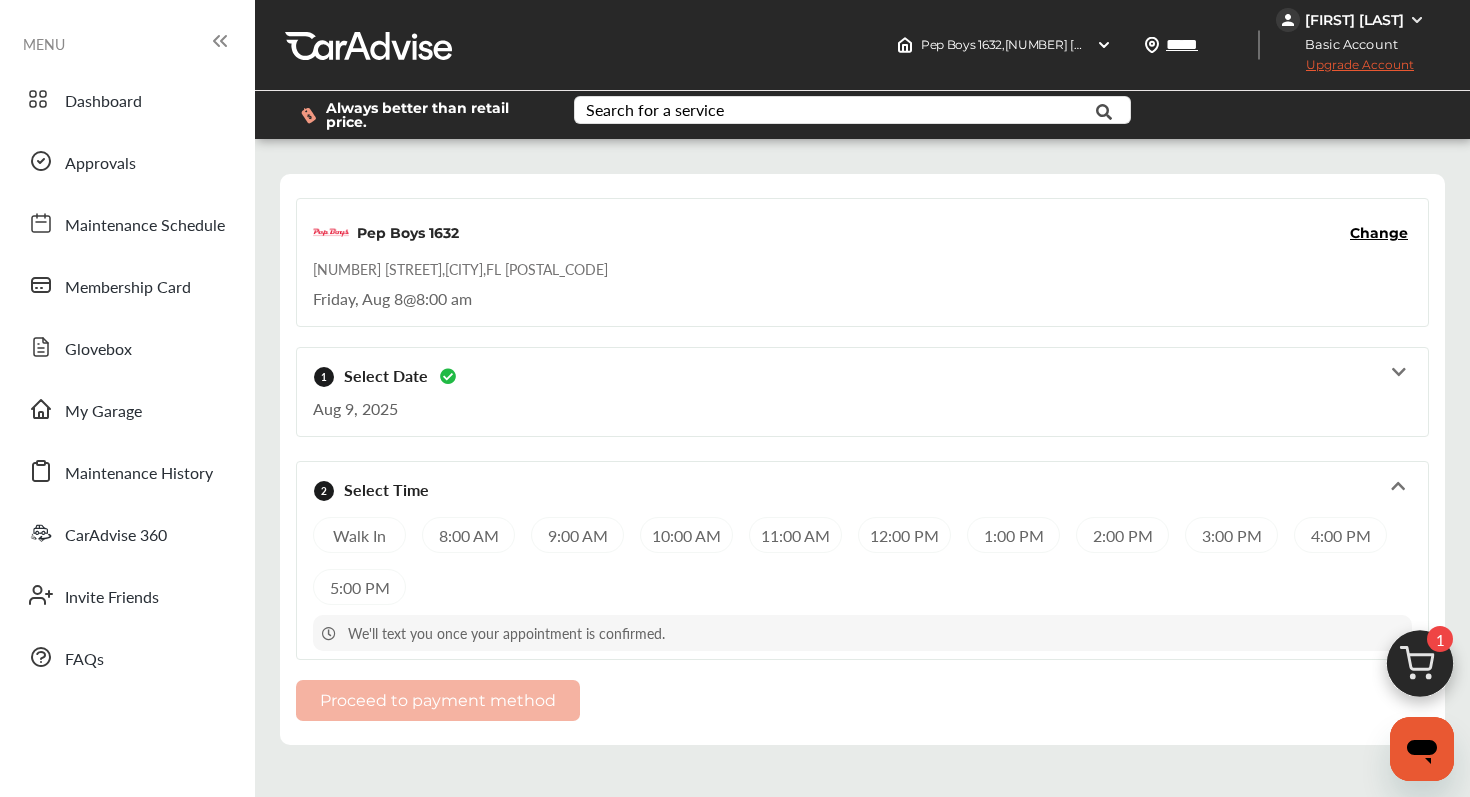 click on "Pep Boys 1632 Change" at bounding box center [862, 233] 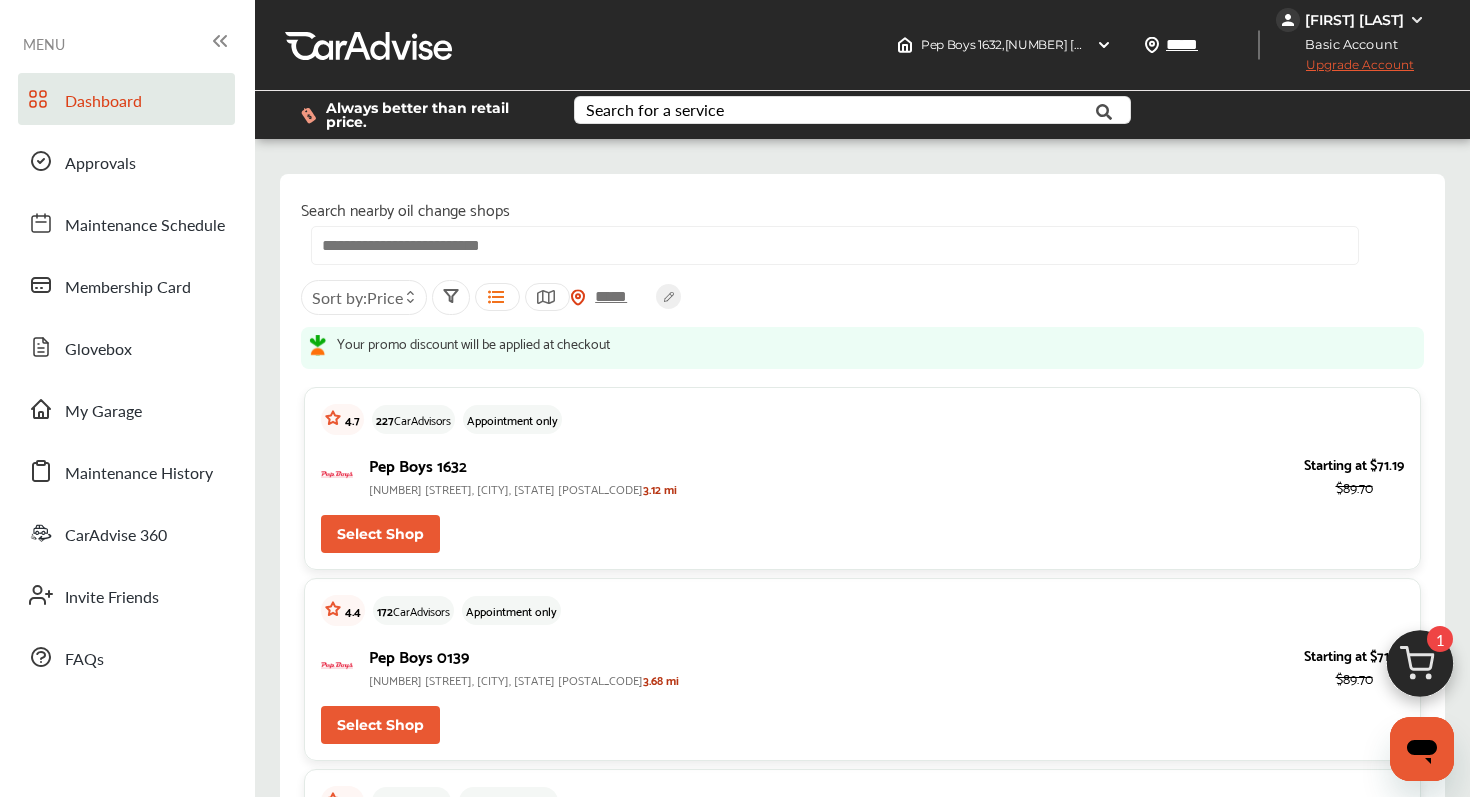 click on "Dashboard" at bounding box center [126, 99] 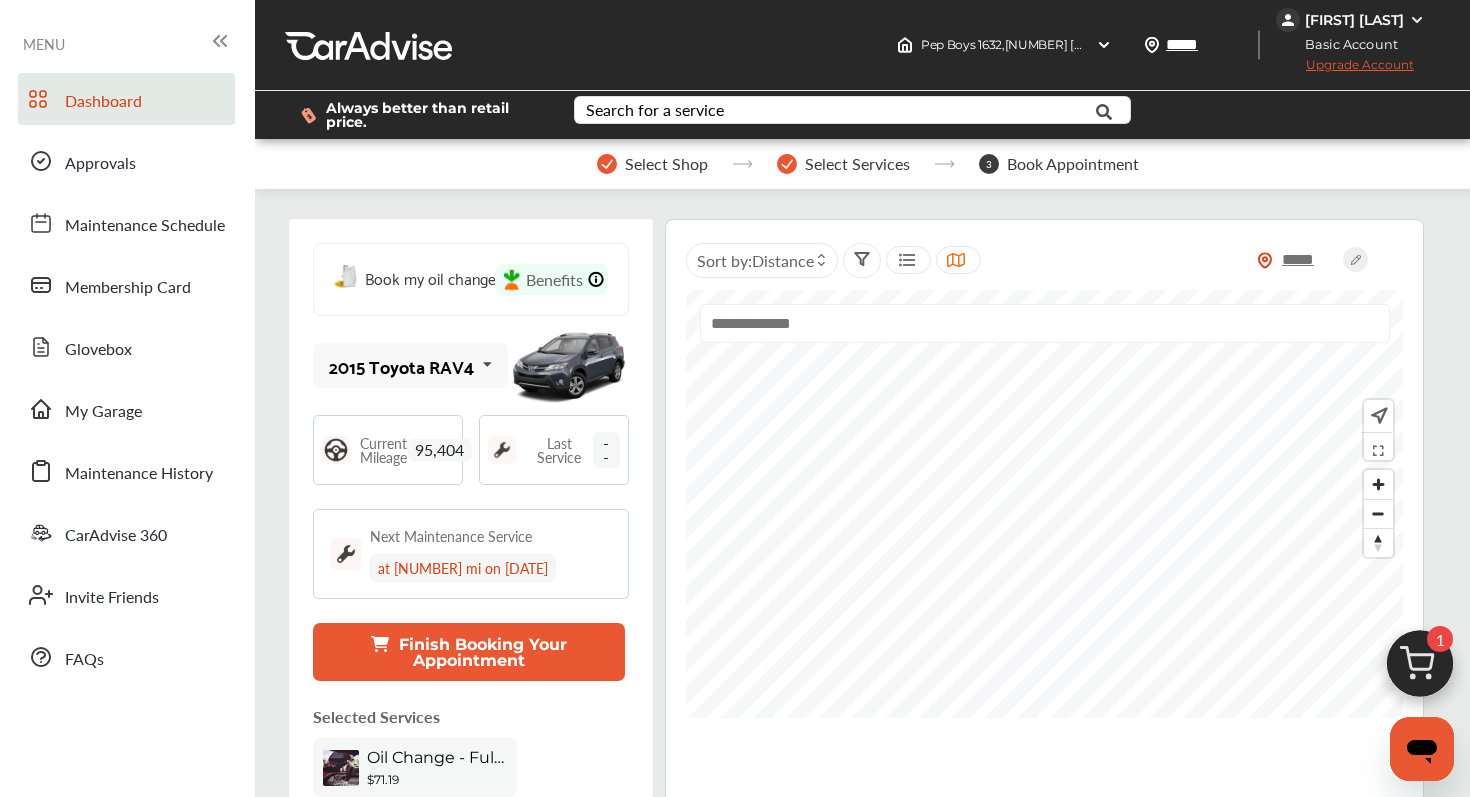 scroll, scrollTop: 686, scrollLeft: 0, axis: vertical 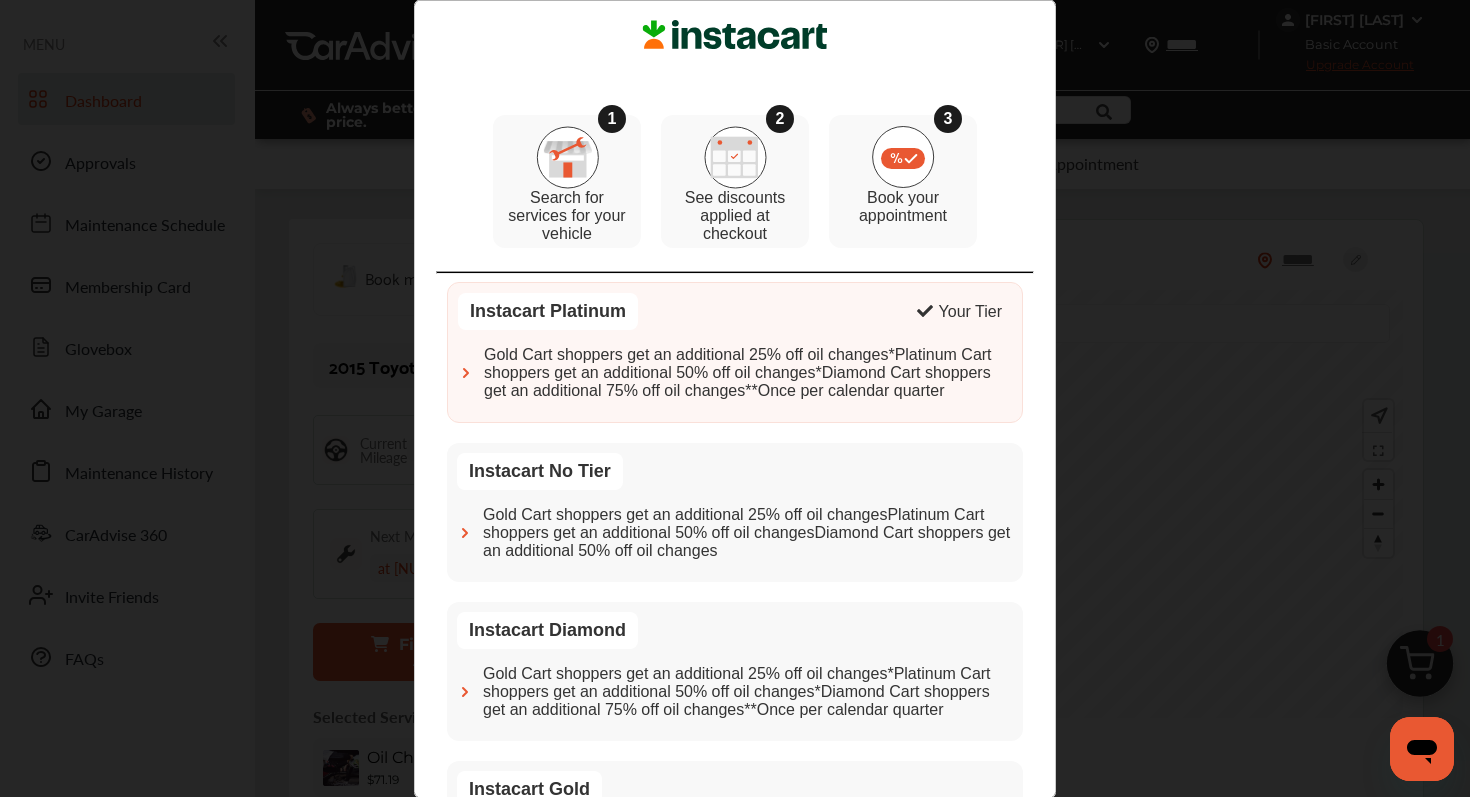 click on "Membership Benefits 1 Search for services for your vehicle 2 See discounts applied at checkout 3 Book your appointment Instacart Platinum Your Tier Gold Cart shoppers get an additional 25% off oil changes*Platinum Cart shoppers get an additional 50% off oil changes*Diamond Cart shoppers get an additional 75% off oil changes**Once per calendar quarter Instacart No Tier Gold Cart shoppers get an additional 25% off oil changesPlatinum Cart shoppers get an additional 50% off oil changesDiamond Cart shoppers get an additional 50% off oil changes Instacart Diamond Gold Cart shoppers get an additional 25% off oil changes*Platinum Cart shoppers get an additional 50% off oil changes*Diamond Cart shoppers get an additional 75% off oil changes**Once per calendar quarter Instacart Gold Gold Cart shoppers get an additional 25% off oil changes*Platinum Cart shoppers get an additional 50% off oil changes*Diamond Cart shoppers get an additional 75% off oil changes**Once per calendar quarter *Savings subject to change" at bounding box center [735, 398] 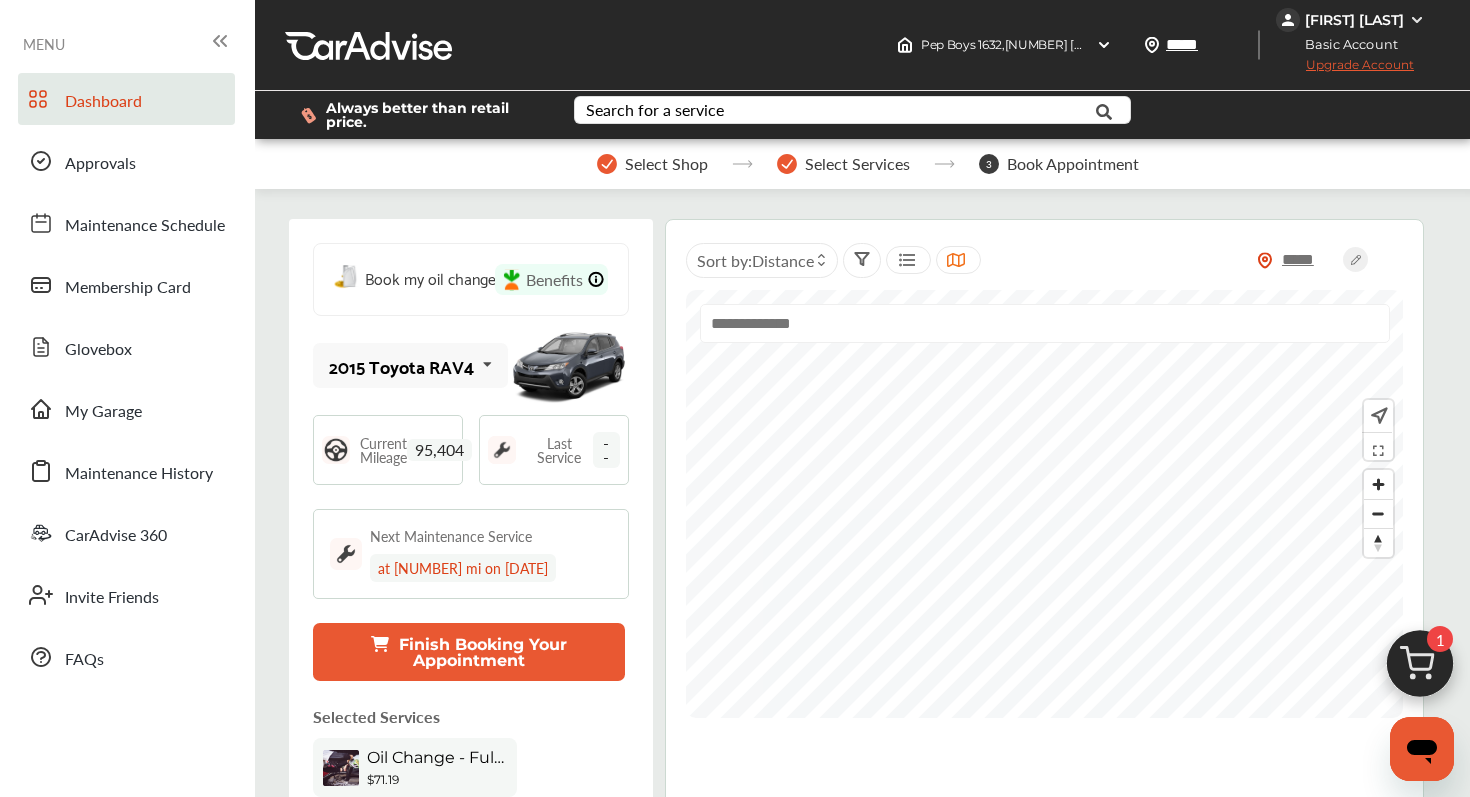 scroll, scrollTop: 0, scrollLeft: 0, axis: both 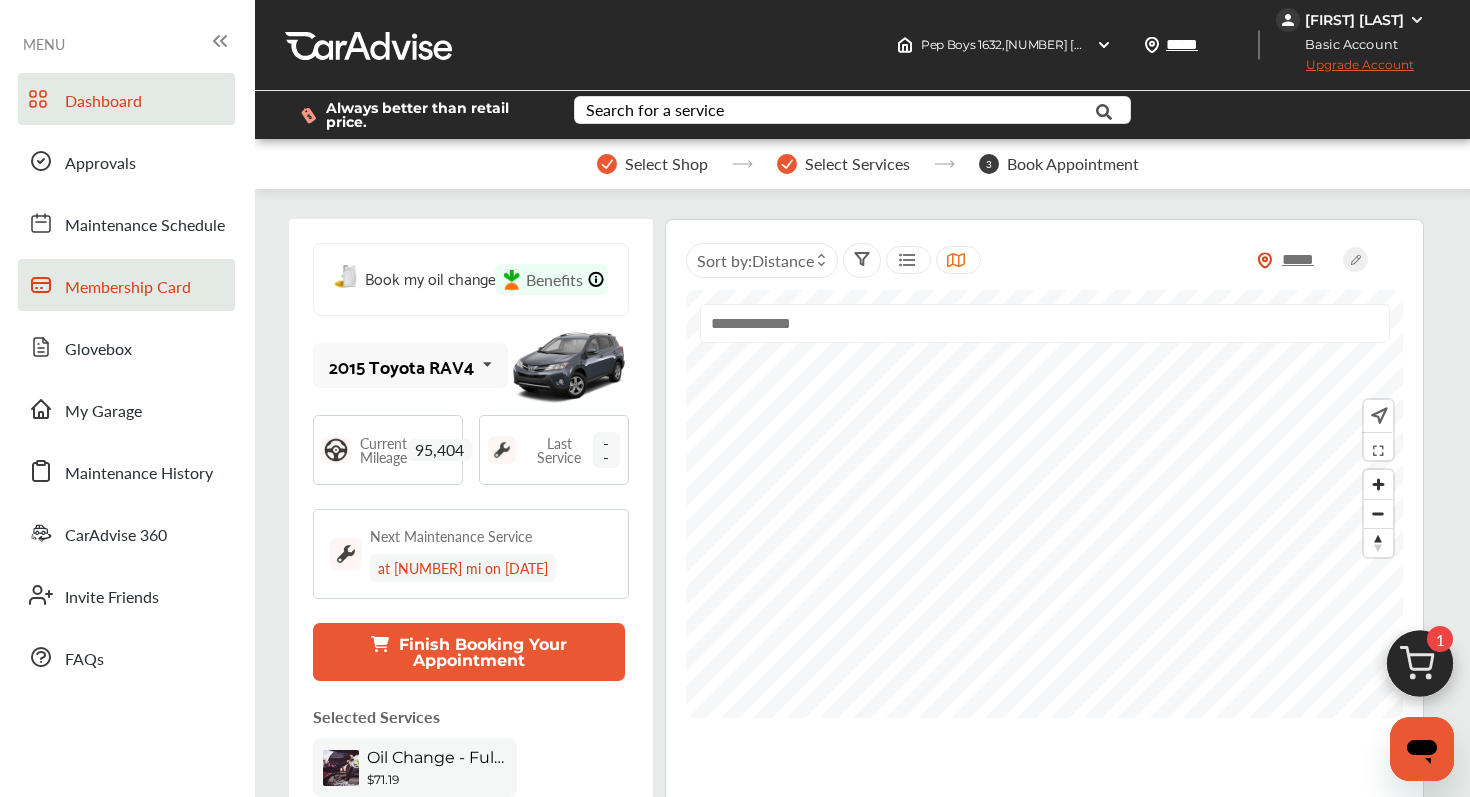 click on "Membership Card" at bounding box center [126, 285] 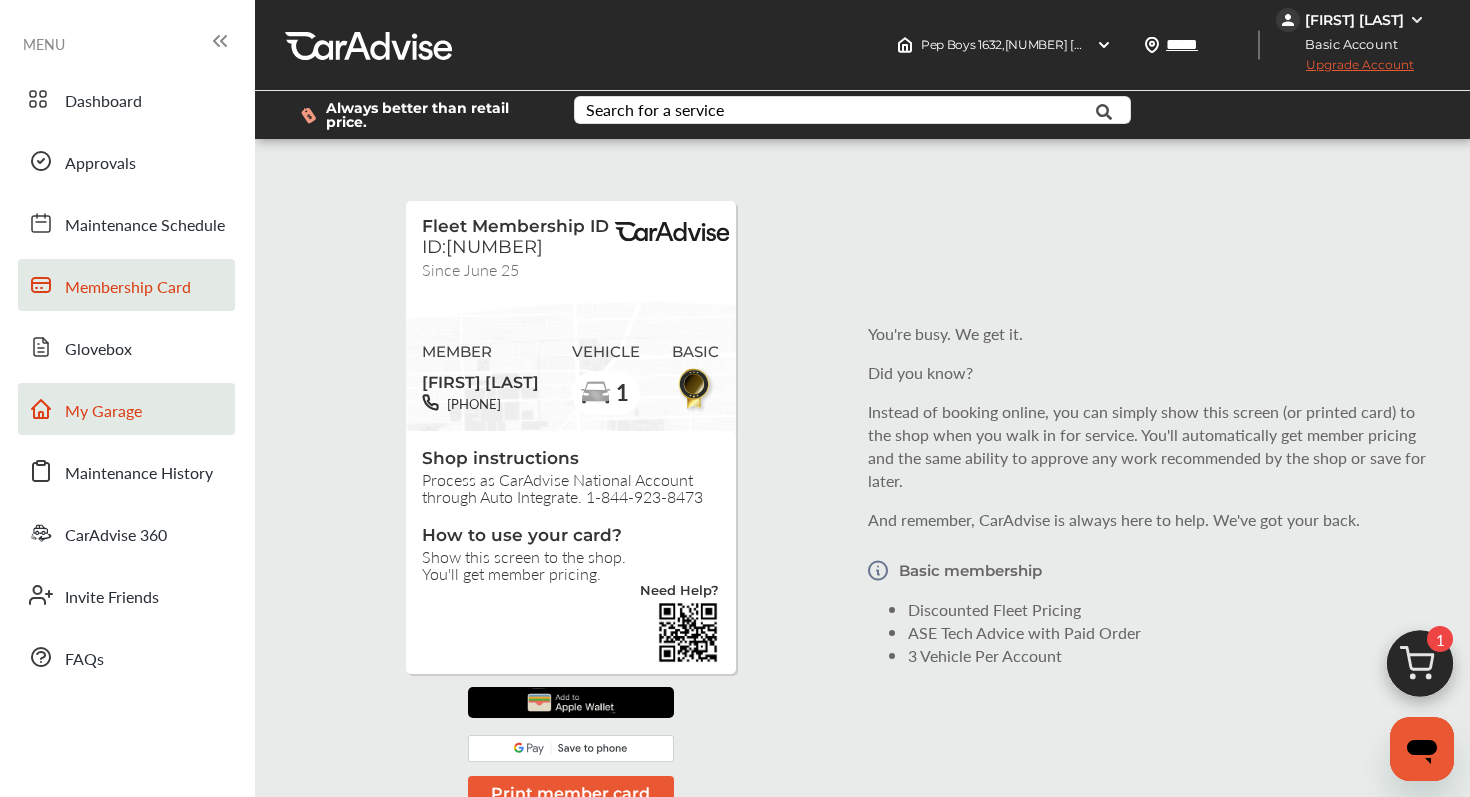 click on "My Garage" at bounding box center (126, 409) 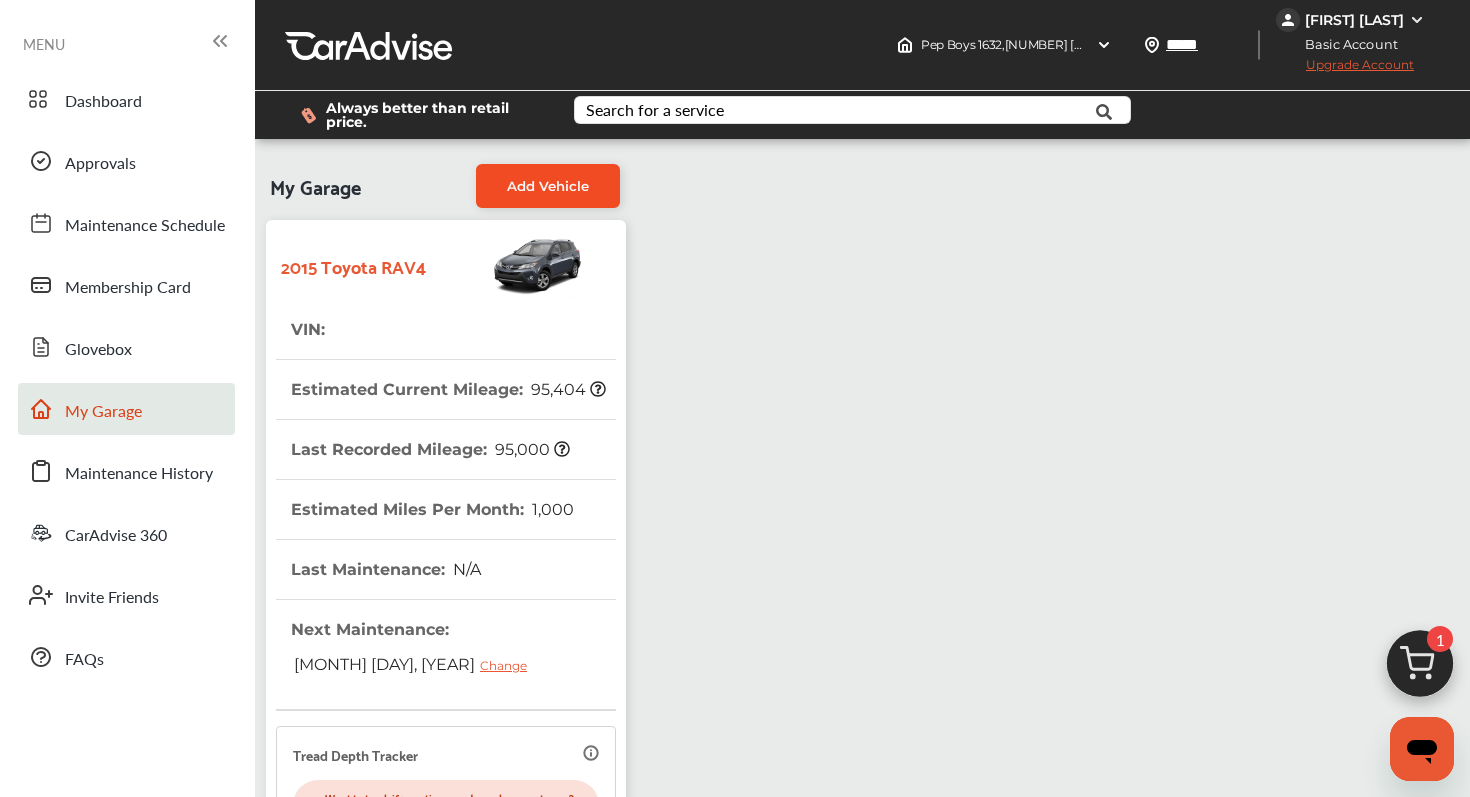 click on "Add Vehicle" at bounding box center (548, 186) 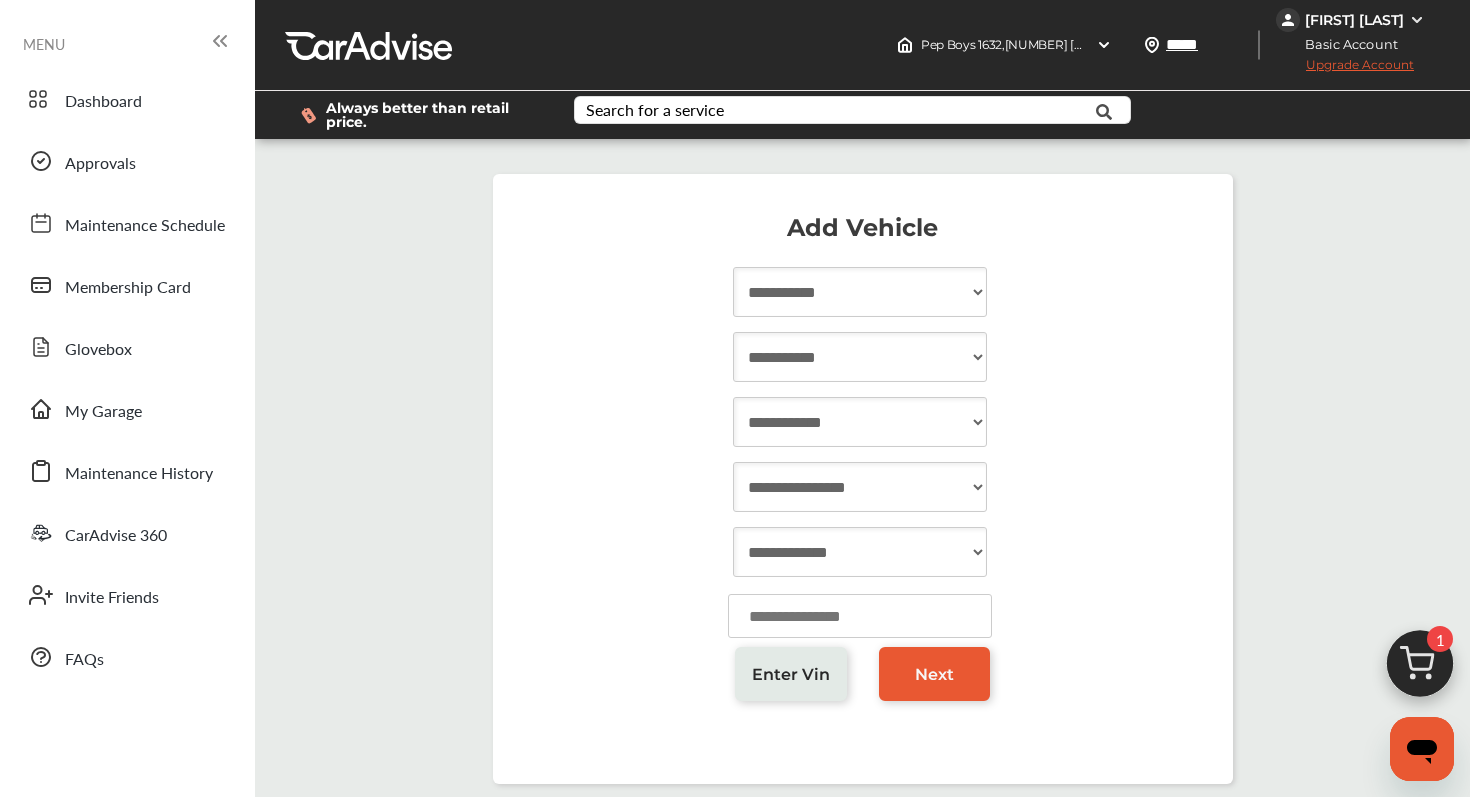 click on "**********" at bounding box center (860, 292) 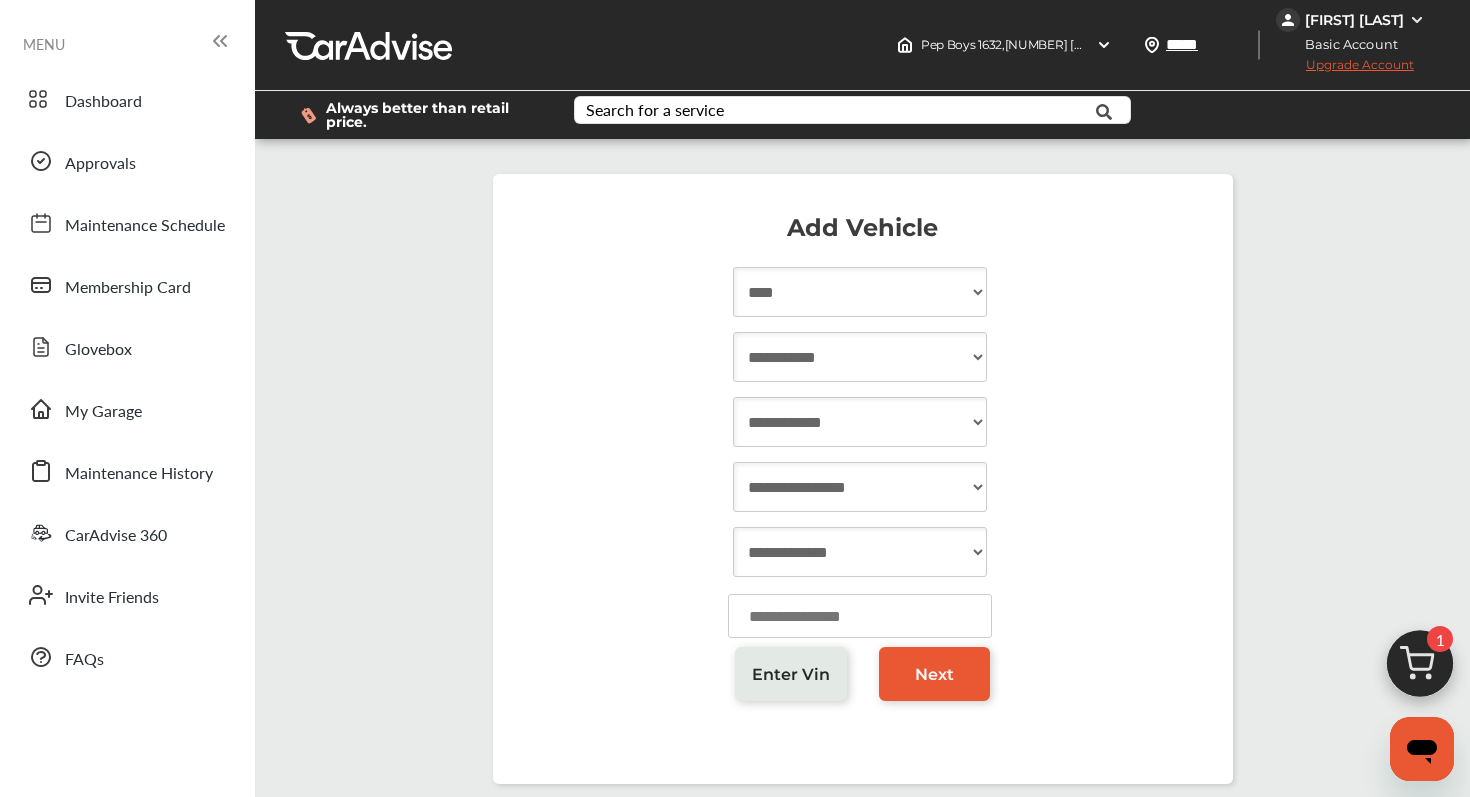 click on "**********" at bounding box center [860, 357] 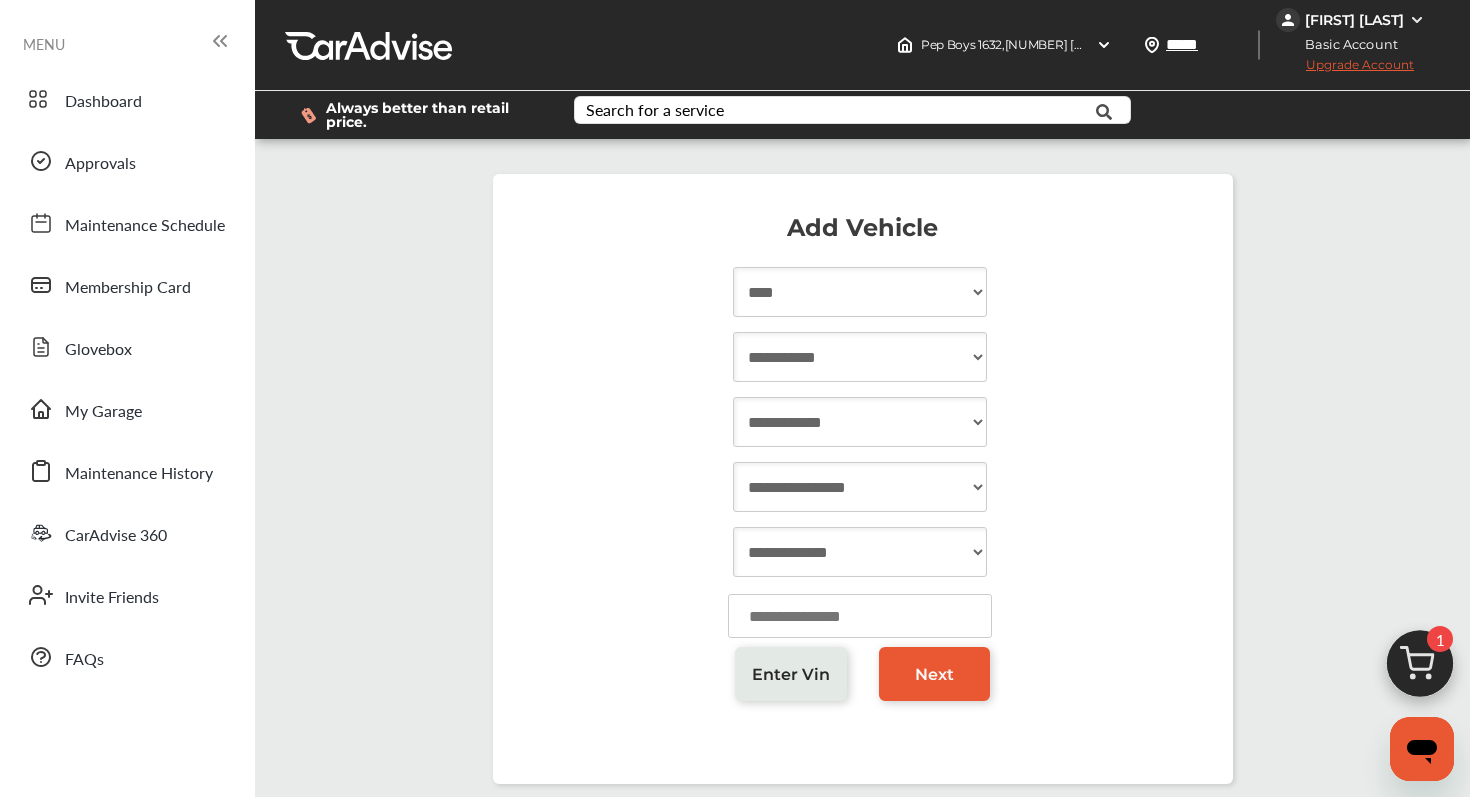 select on "**********" 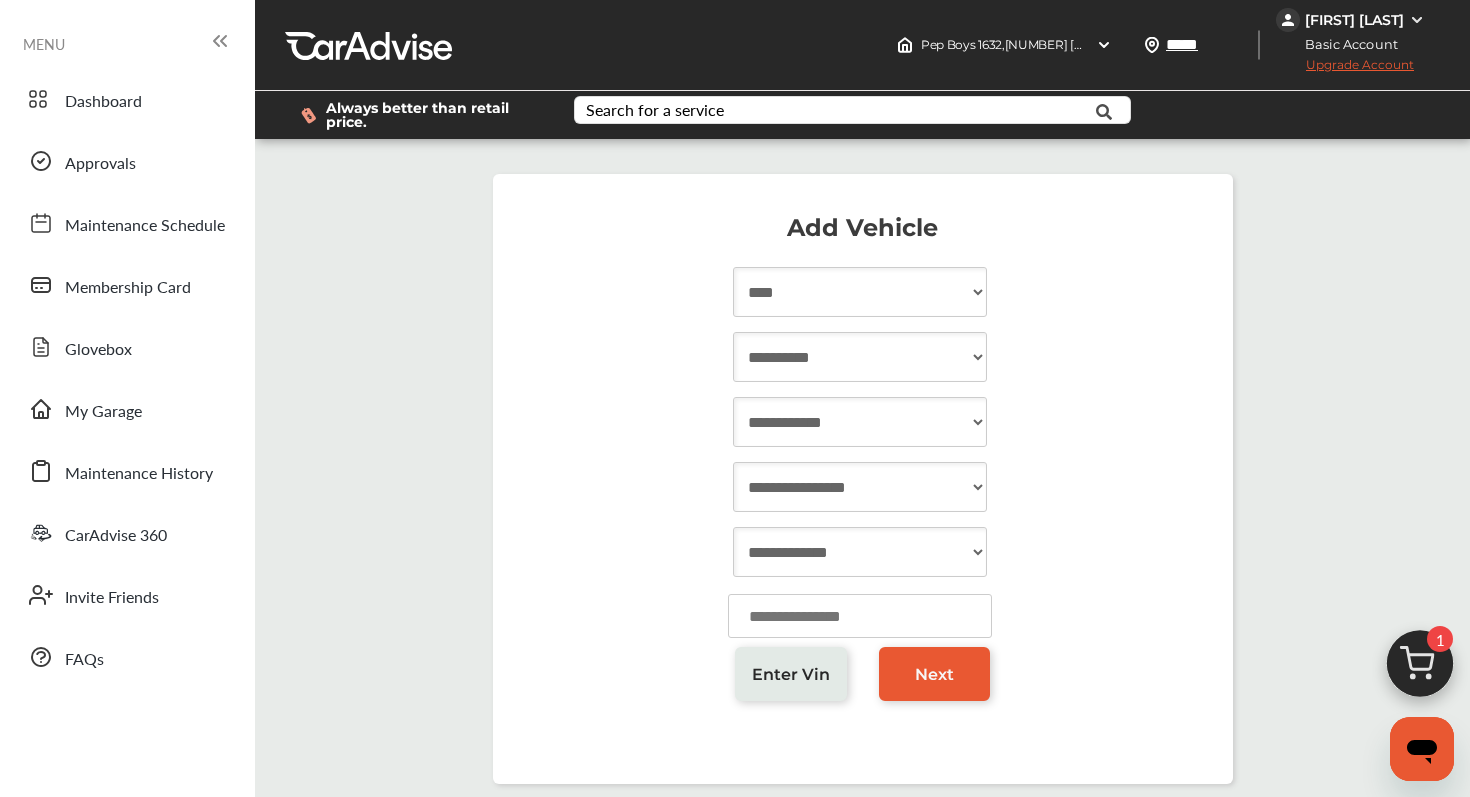 click on "**********" at bounding box center [860, 422] 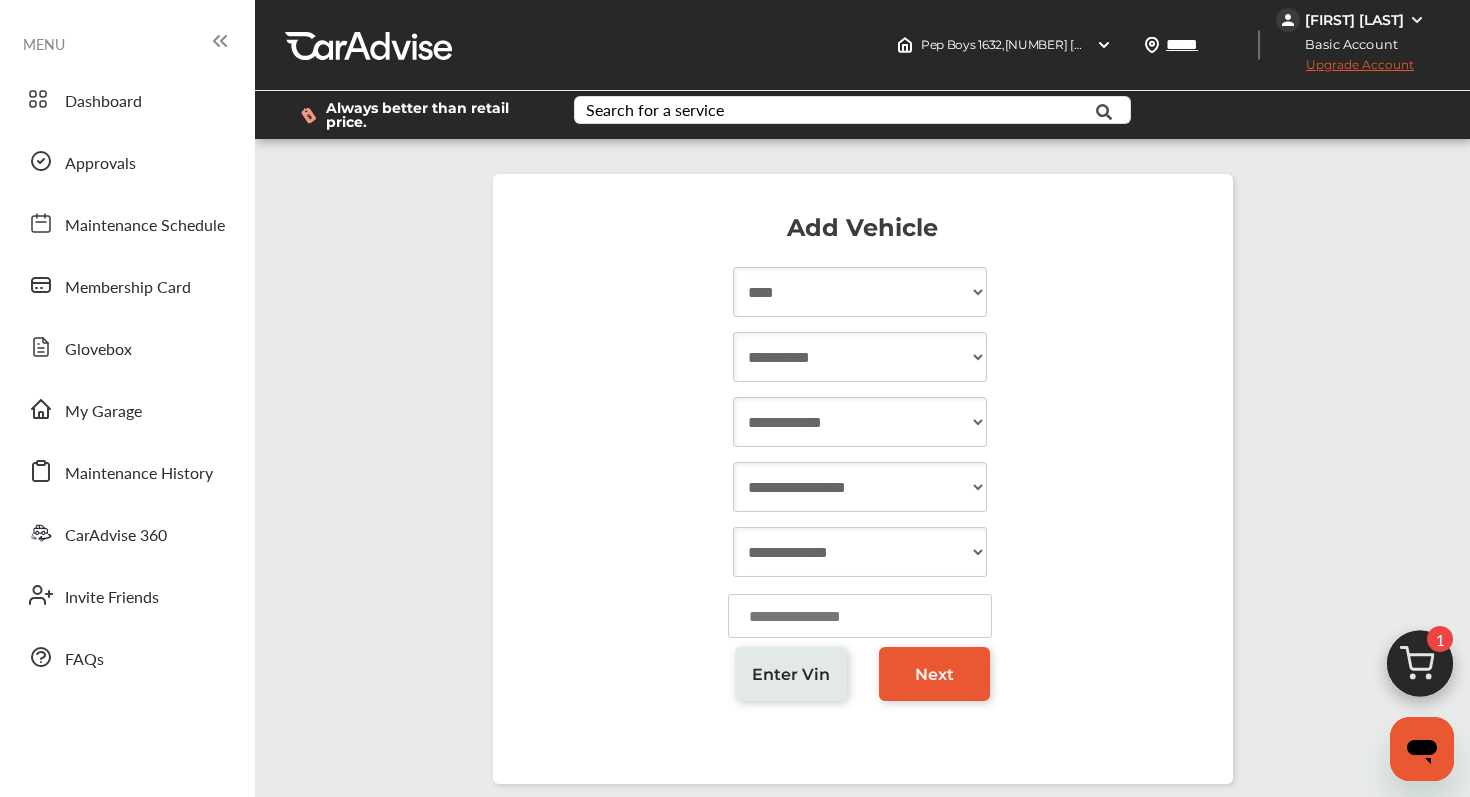 select on "*****" 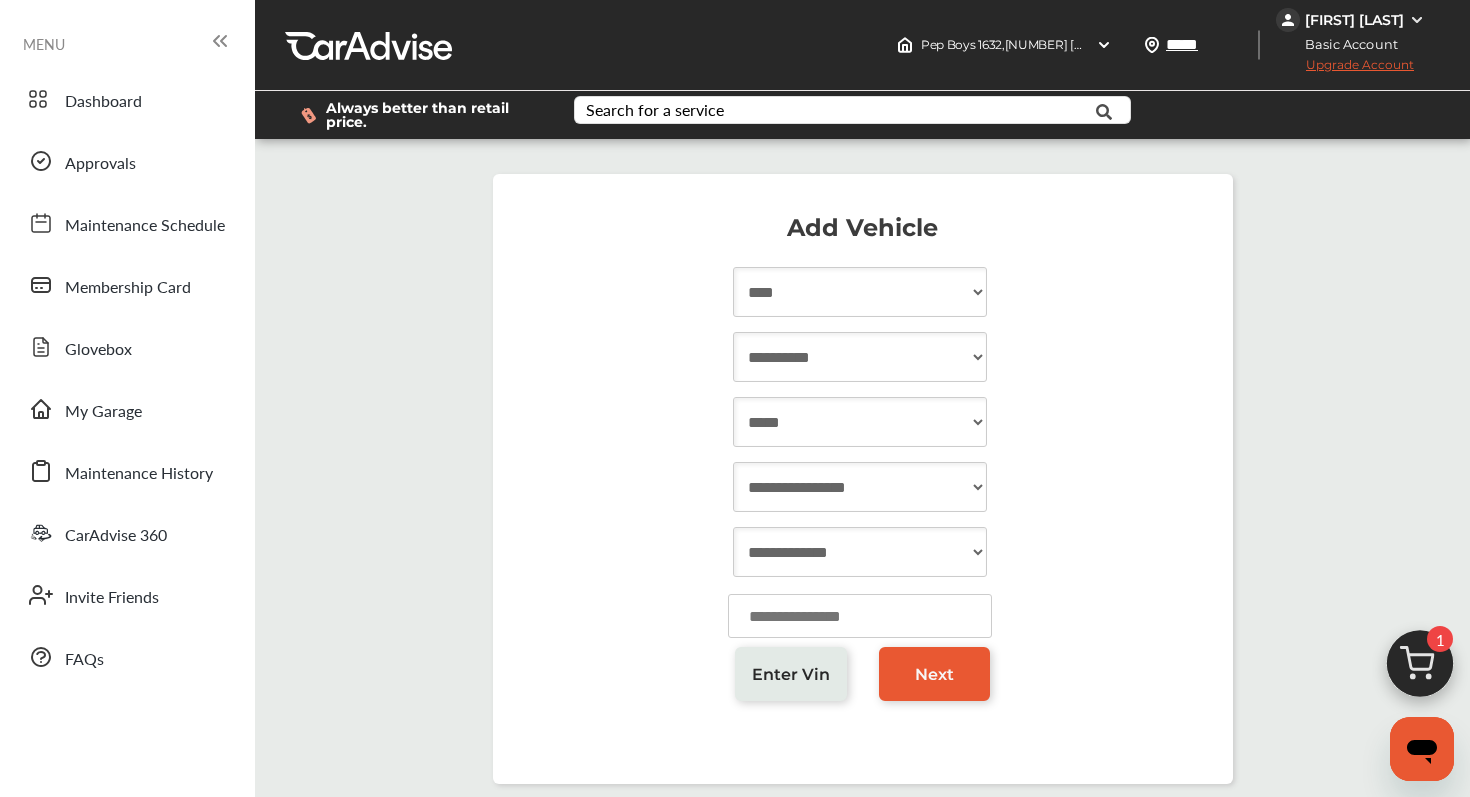click on "**********" at bounding box center (860, 487) 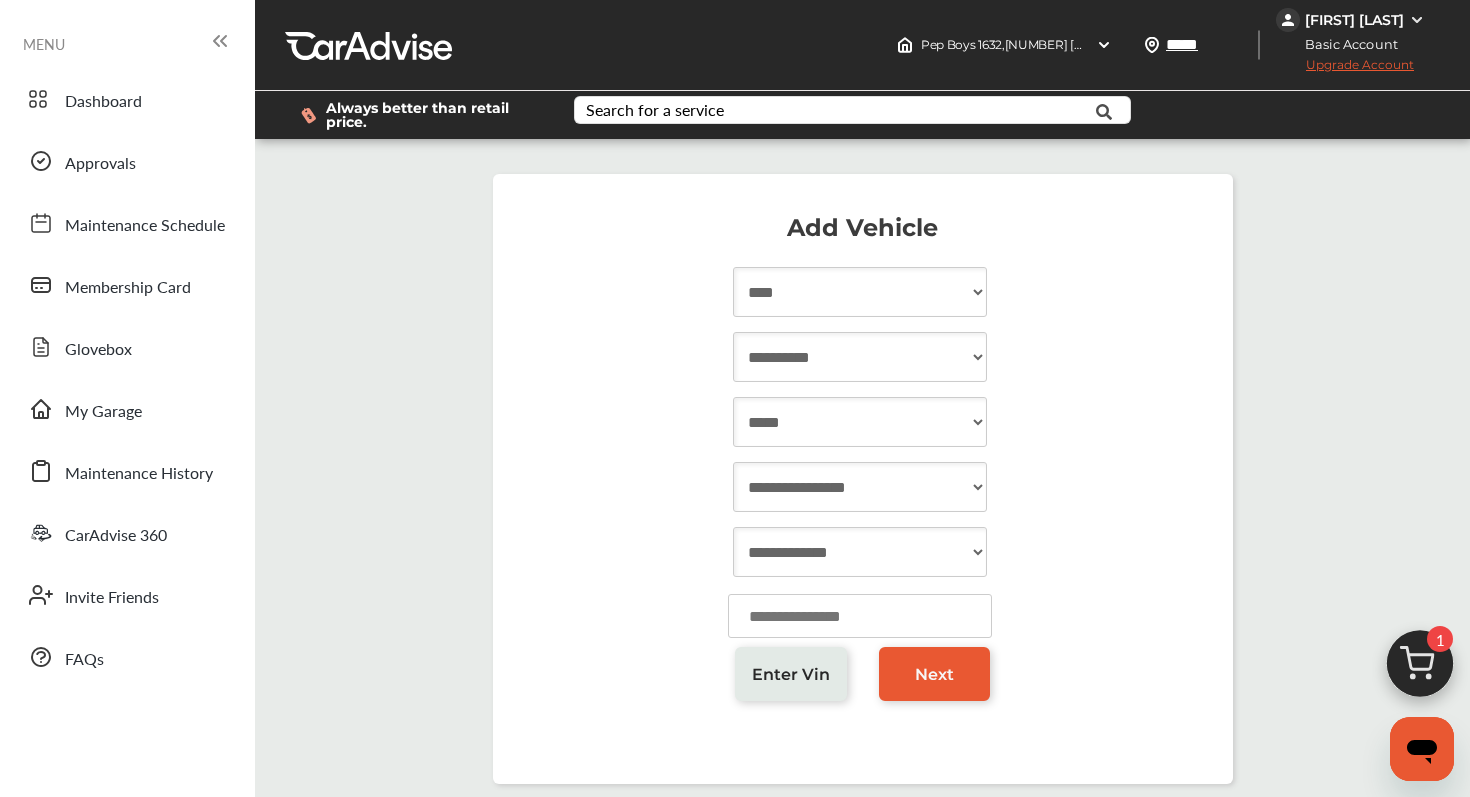 select on "*" 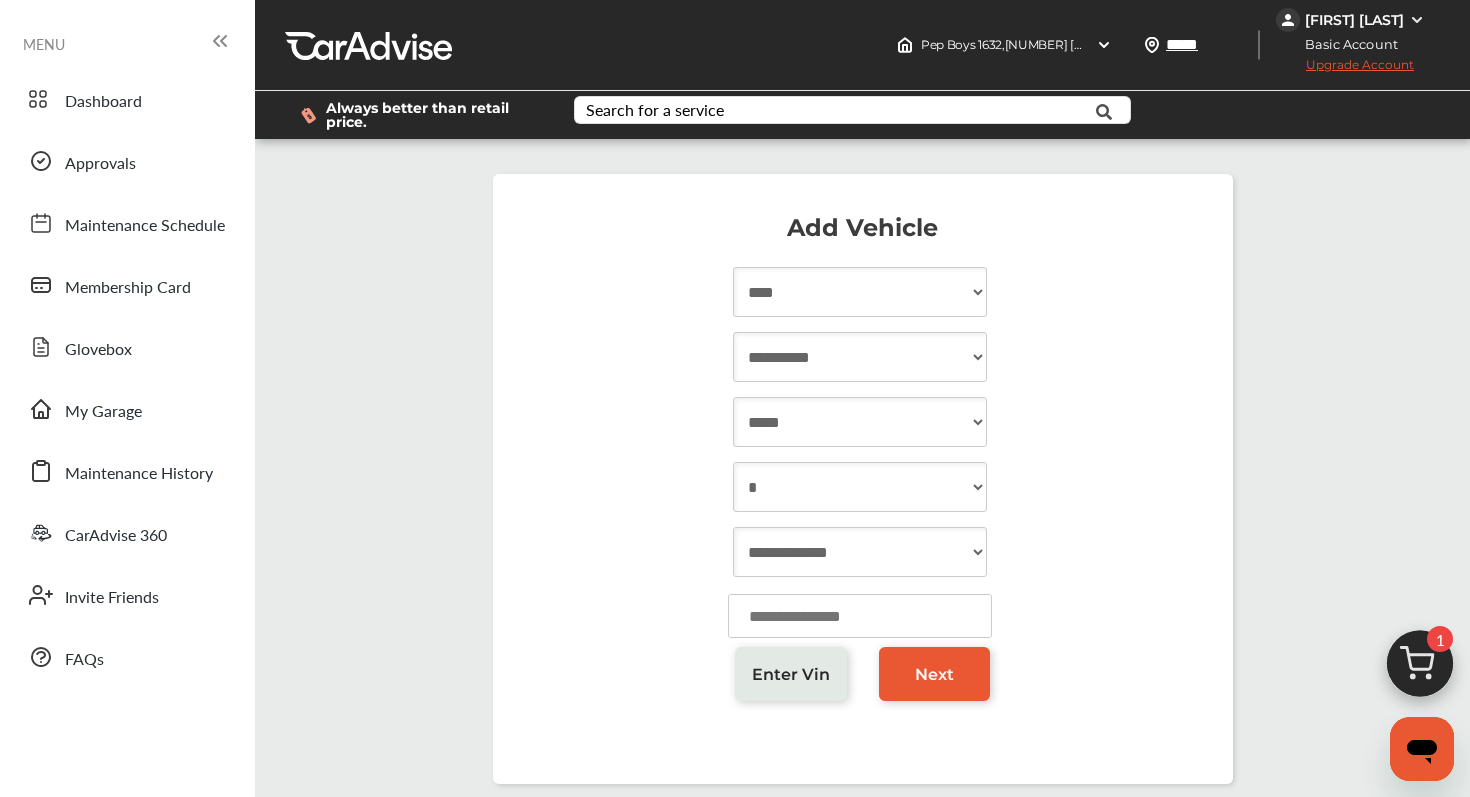 click on "**********" at bounding box center (860, 552) 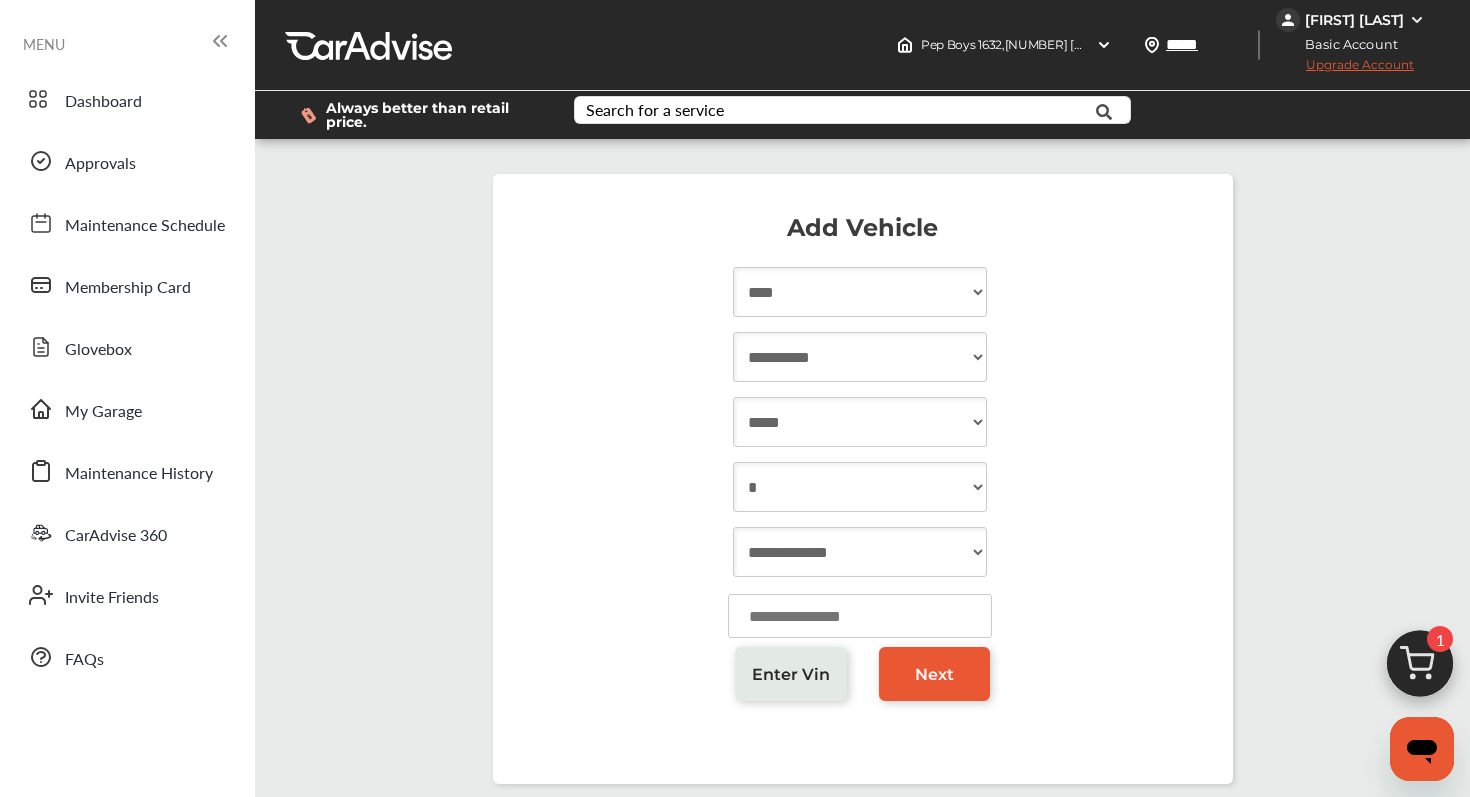 select on "**********" 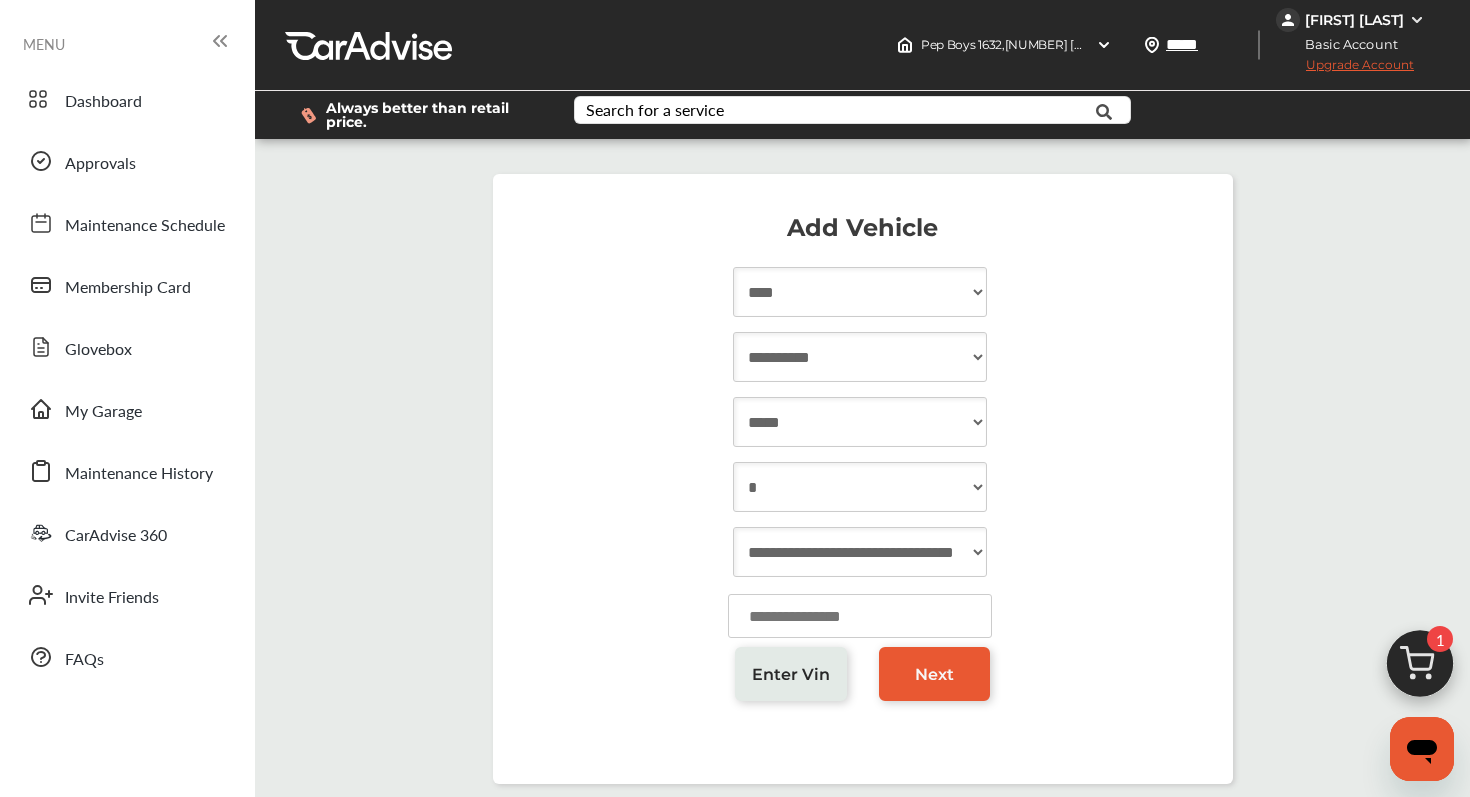 click at bounding box center [860, 616] 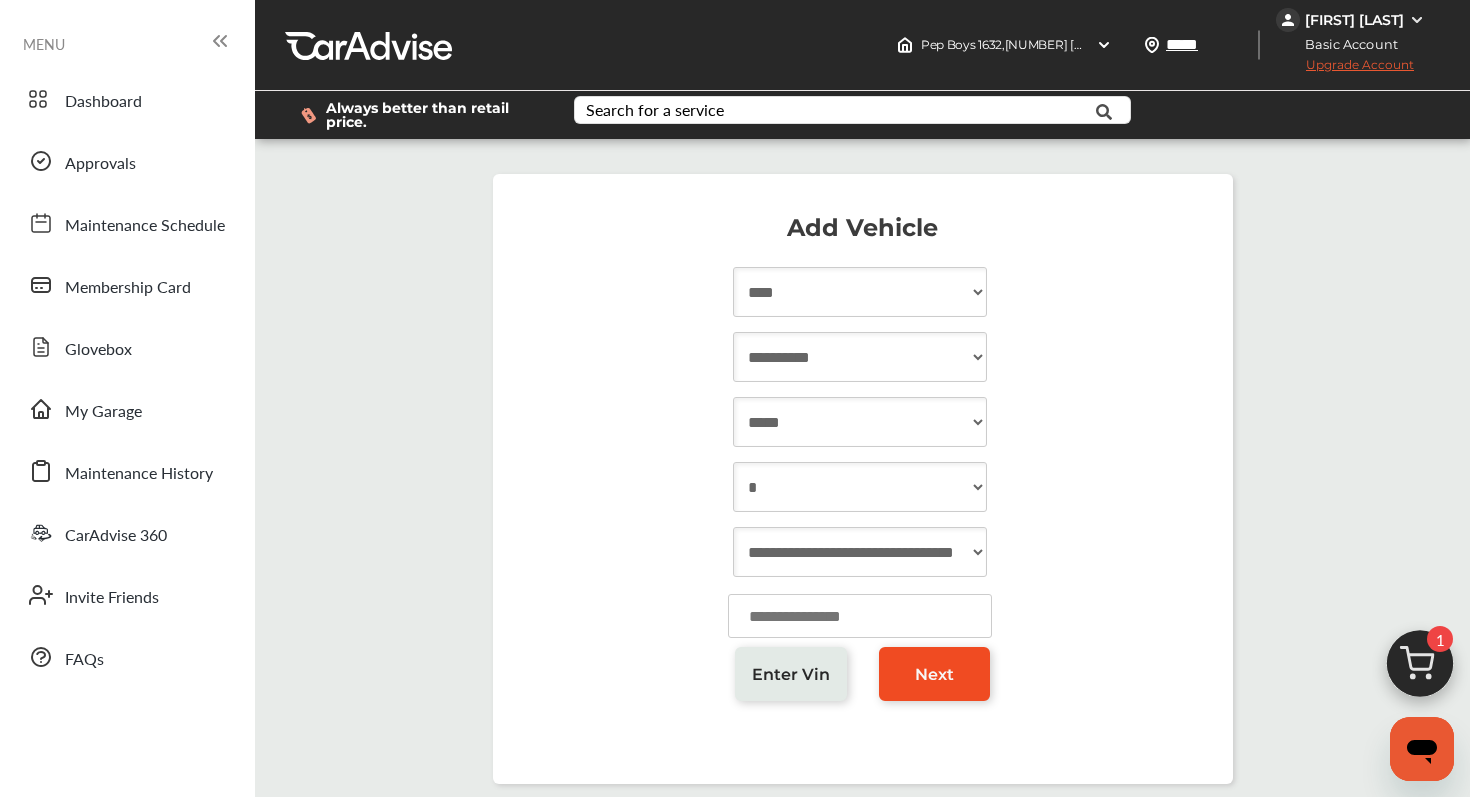 type on "*****" 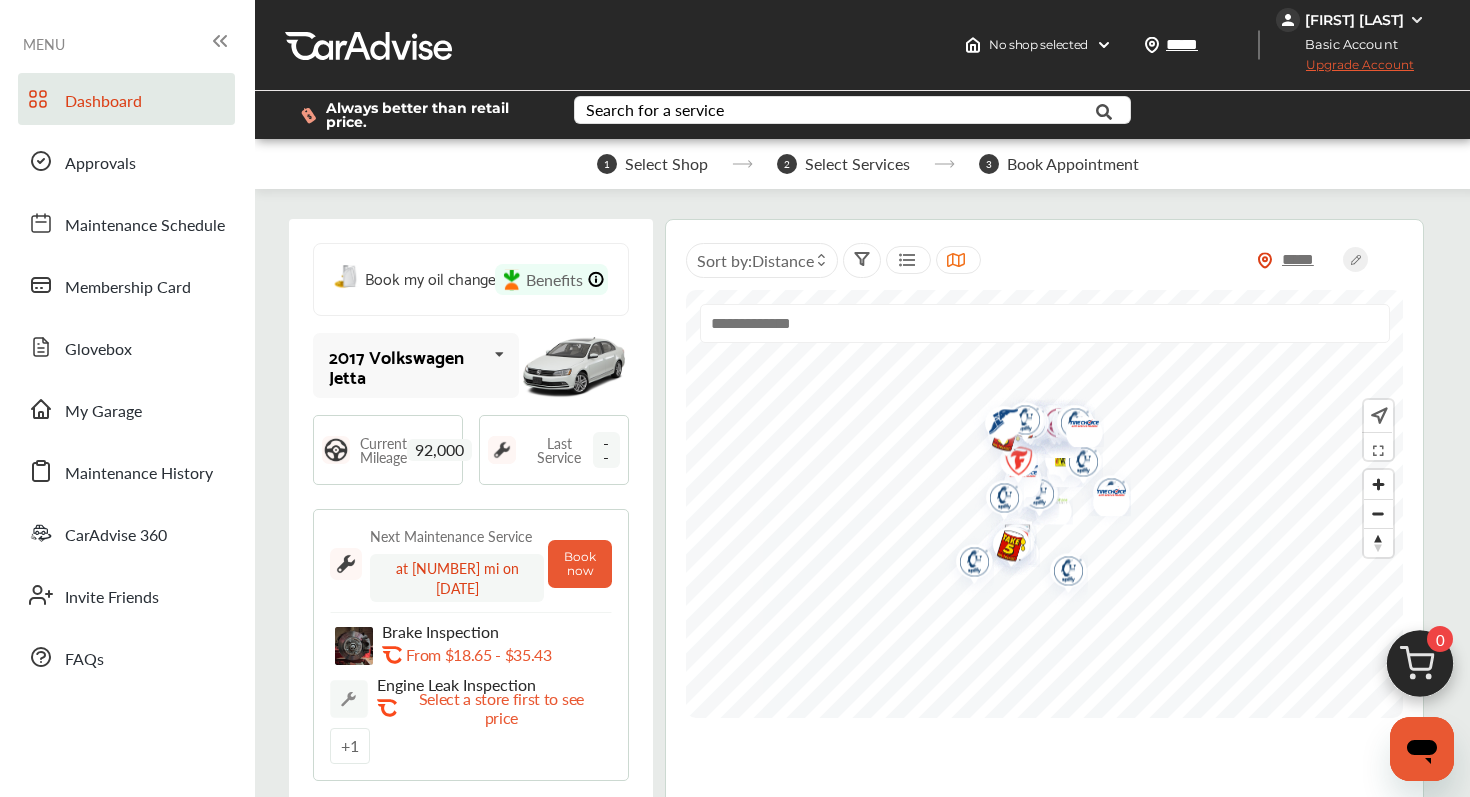 click at bounding box center [499, 354] 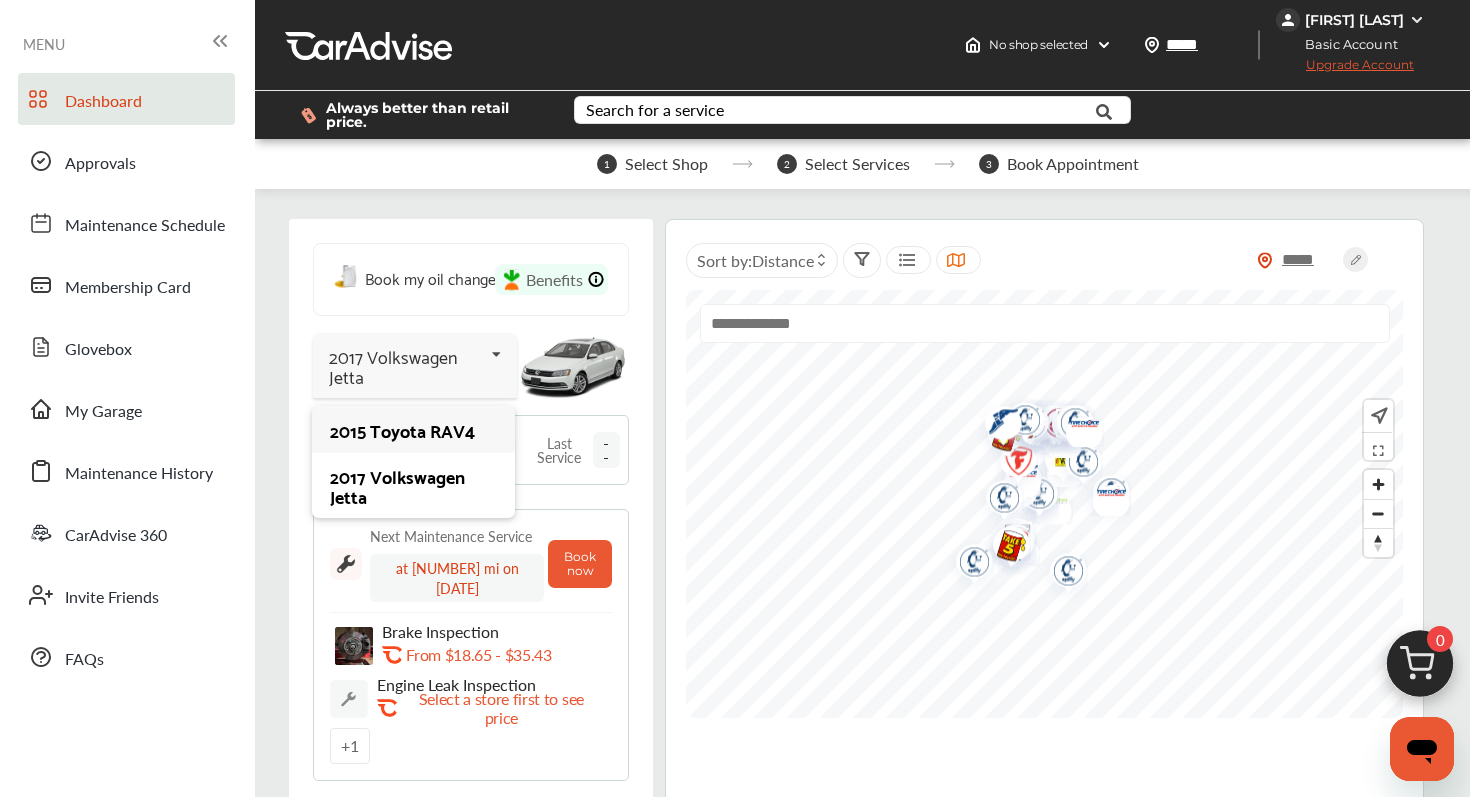 click on "2015 Toyota RAV4" at bounding box center [413, 430] 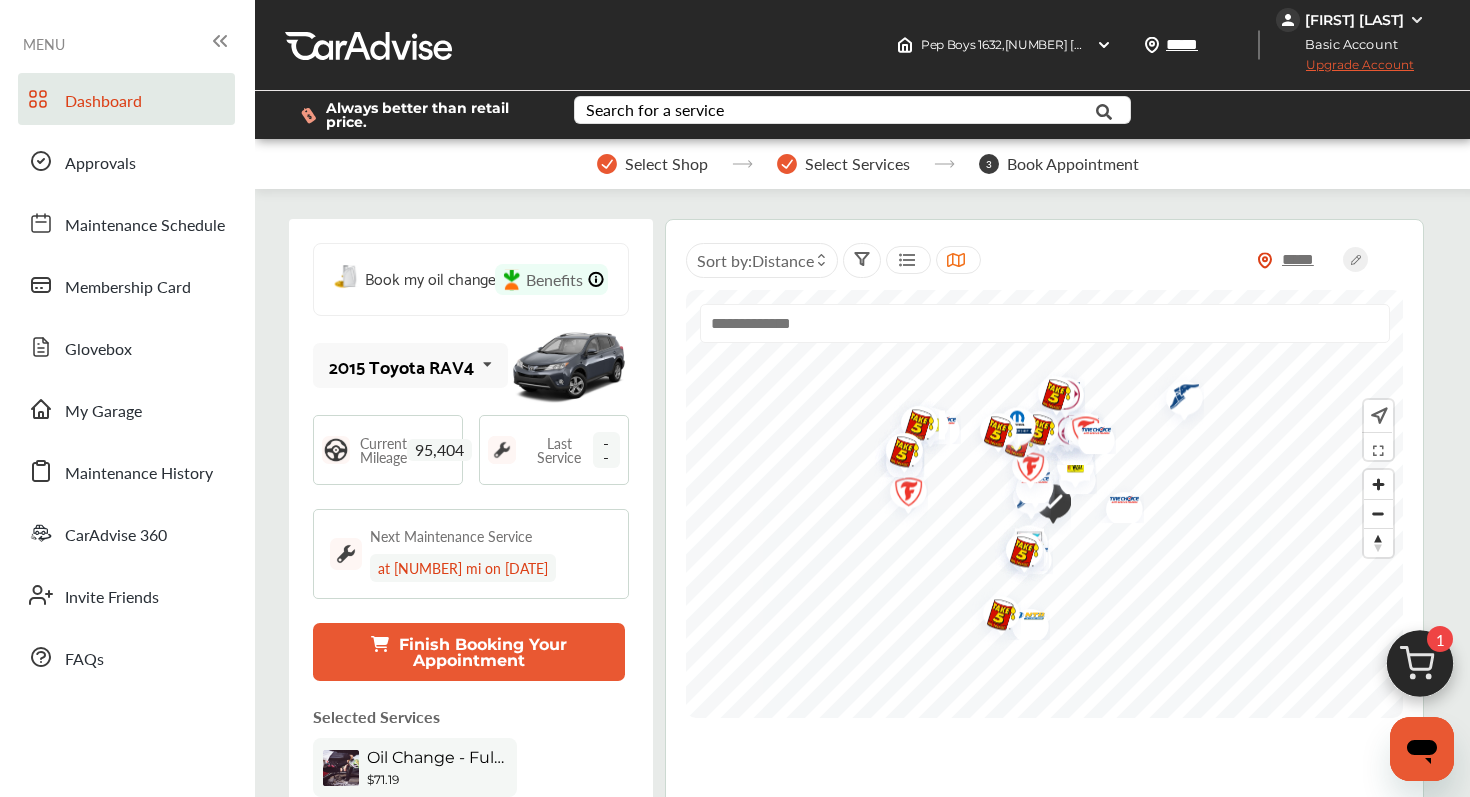 scroll, scrollTop: 210, scrollLeft: 0, axis: vertical 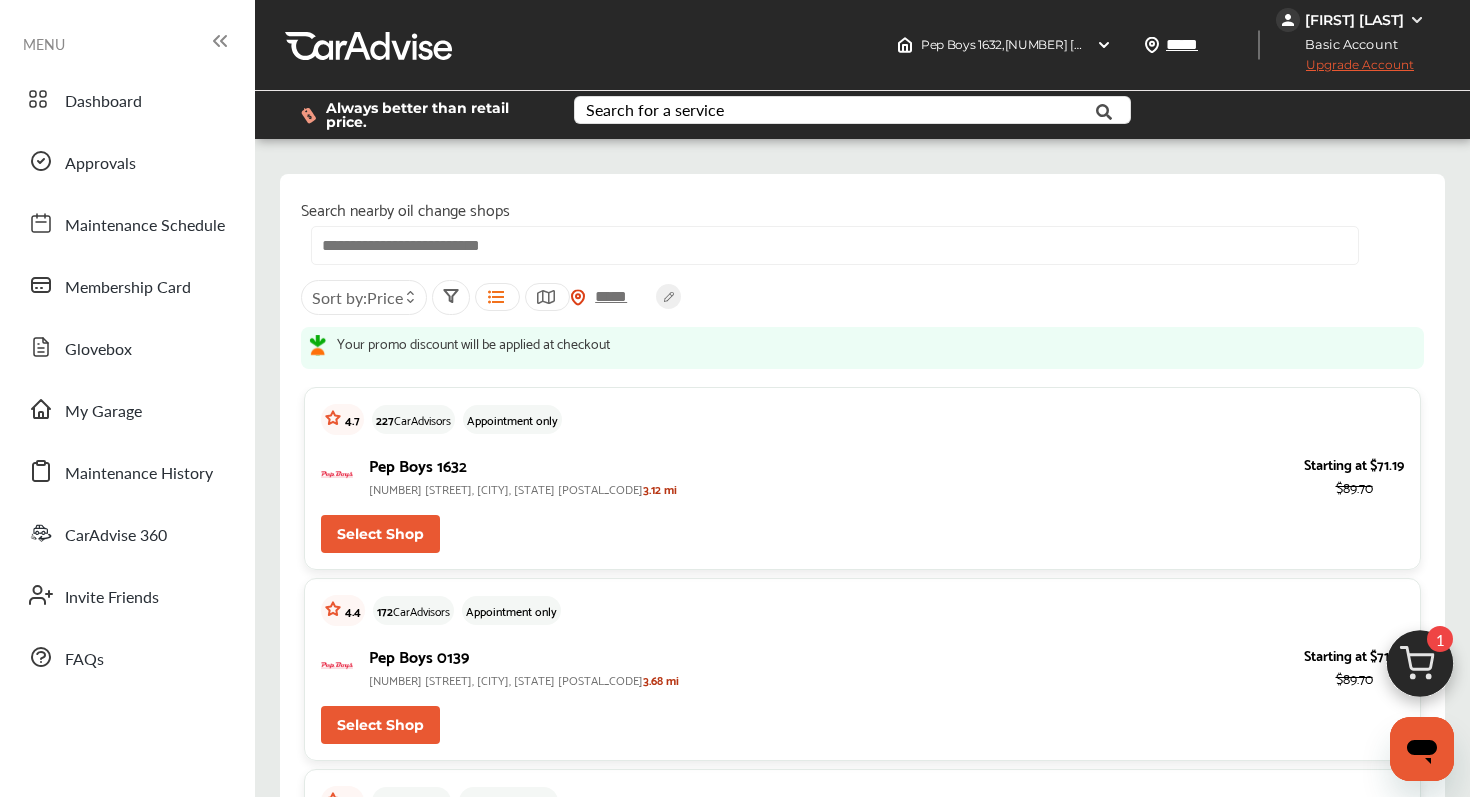 click on "Select Shop" at bounding box center (380, 534) 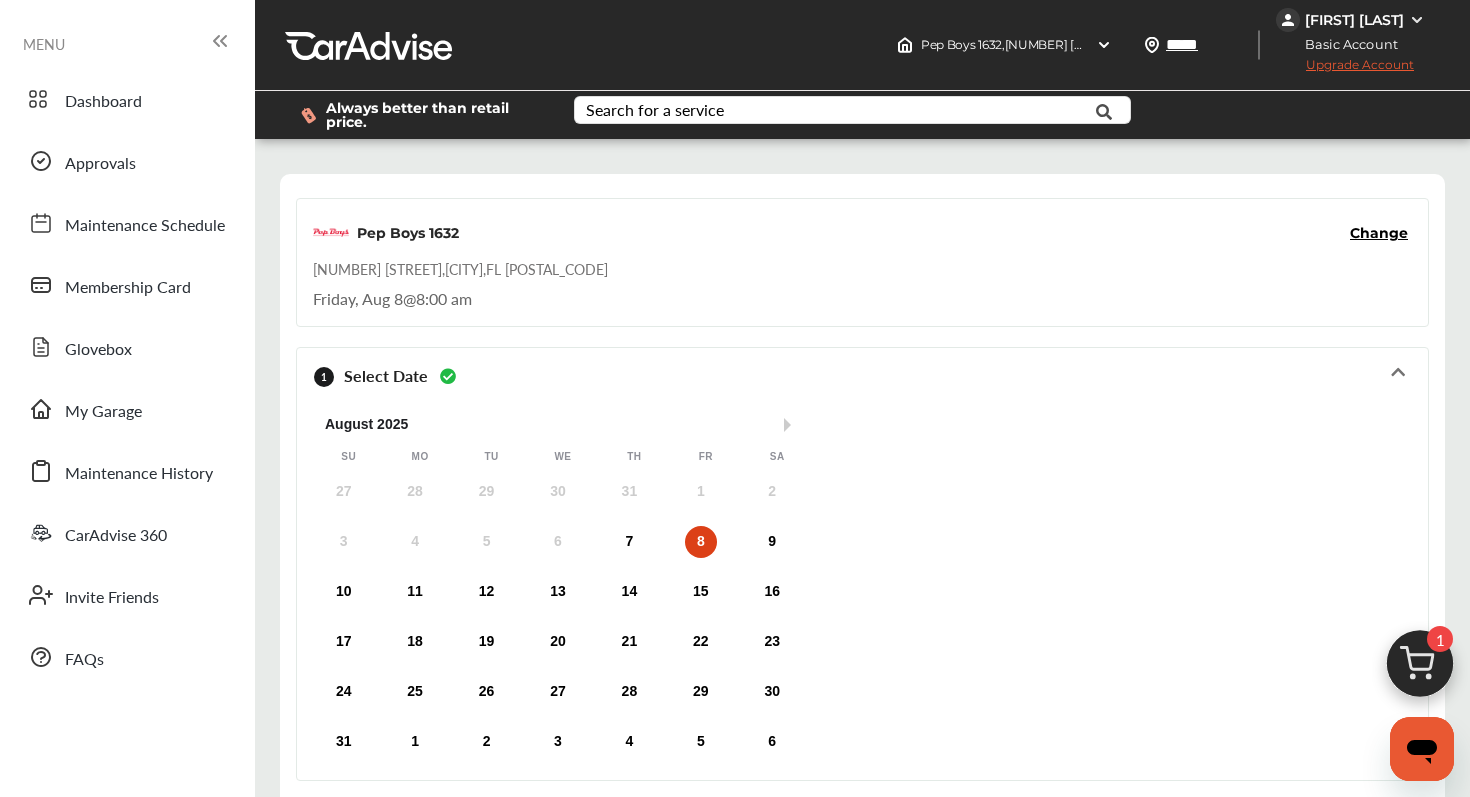 click on "8" at bounding box center (701, 542) 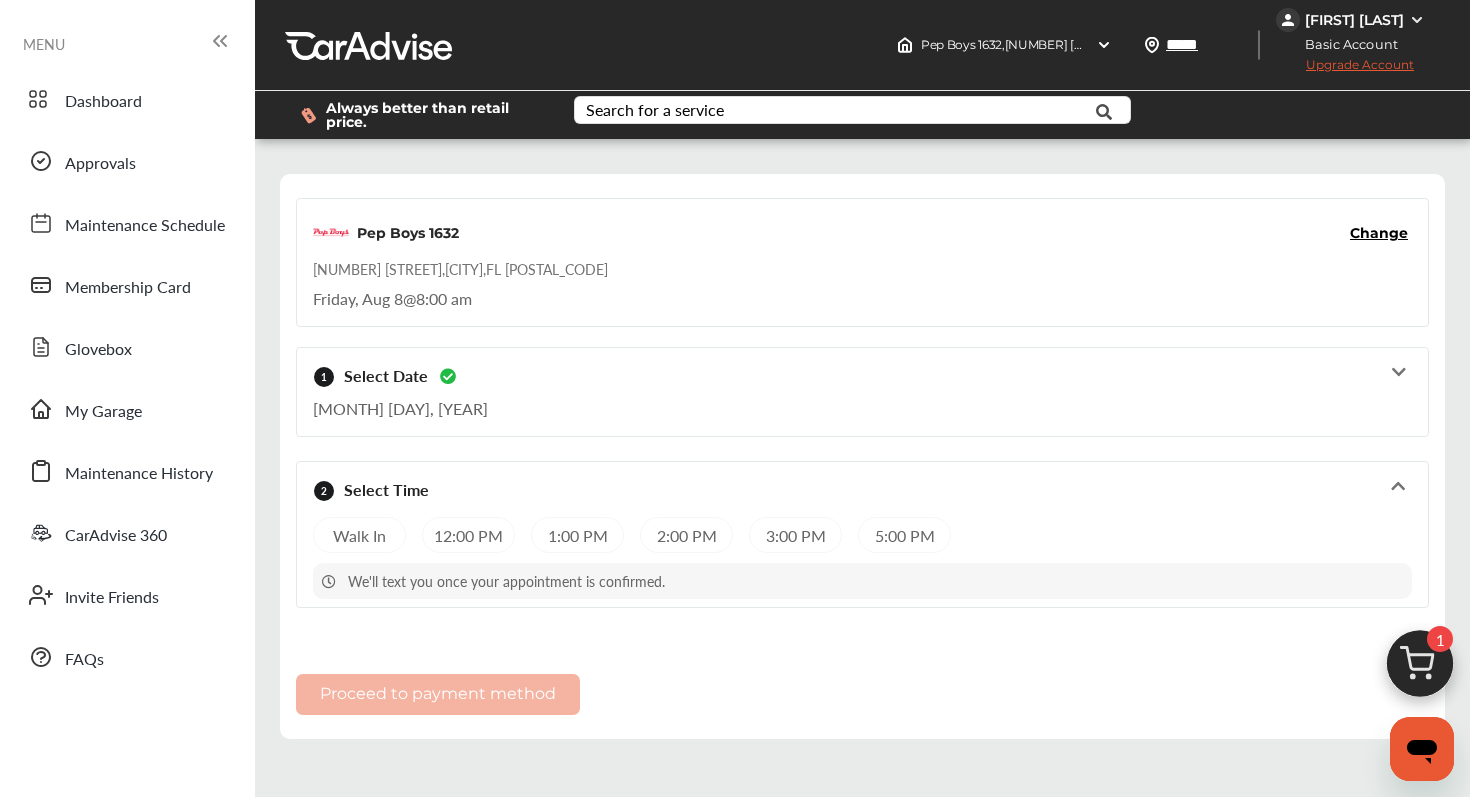 click on "1 Select Date Aug 8, 2025" at bounding box center (862, 392) 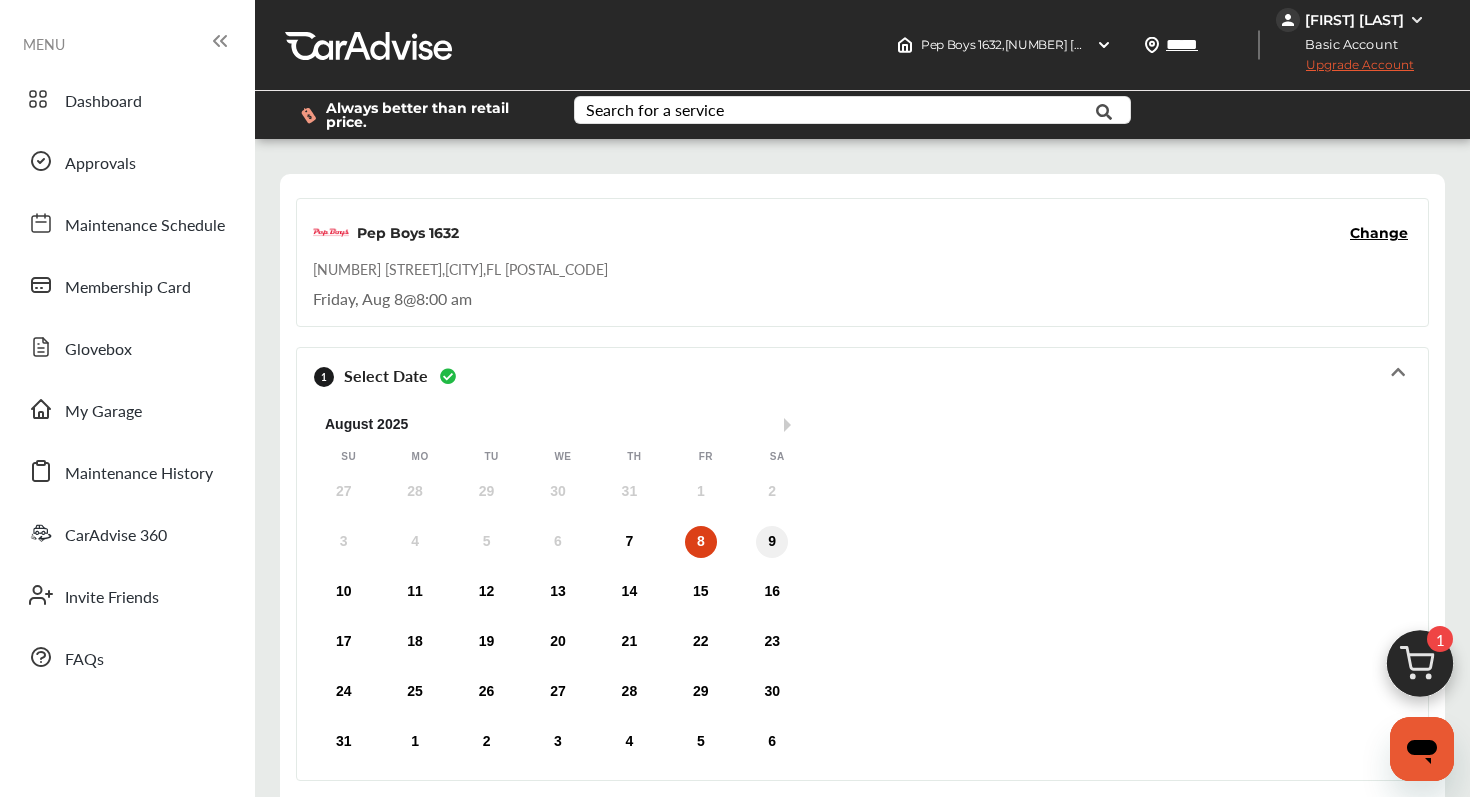 click on "9" at bounding box center (772, 542) 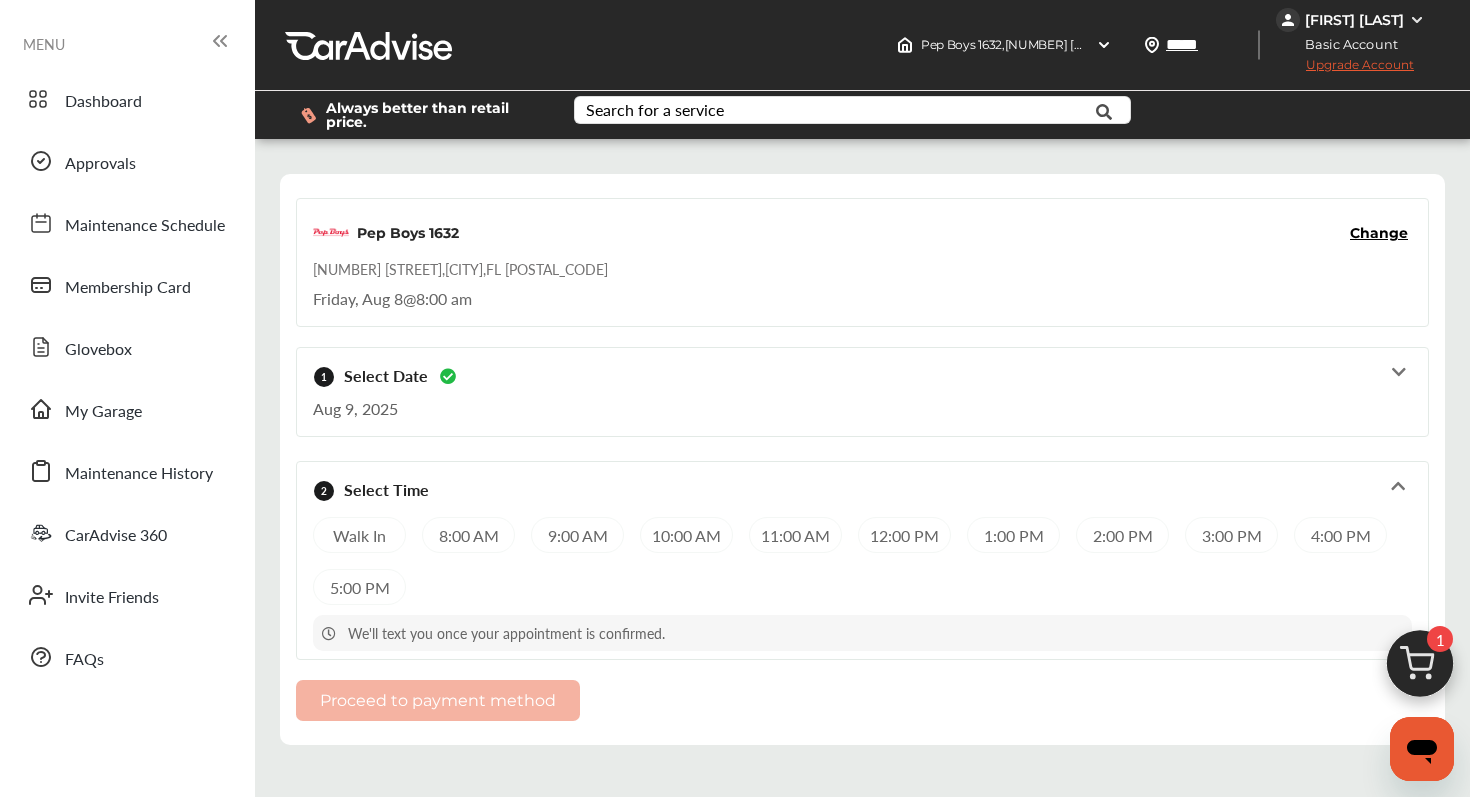 click on "Aug 9, 2025" at bounding box center [862, 403] 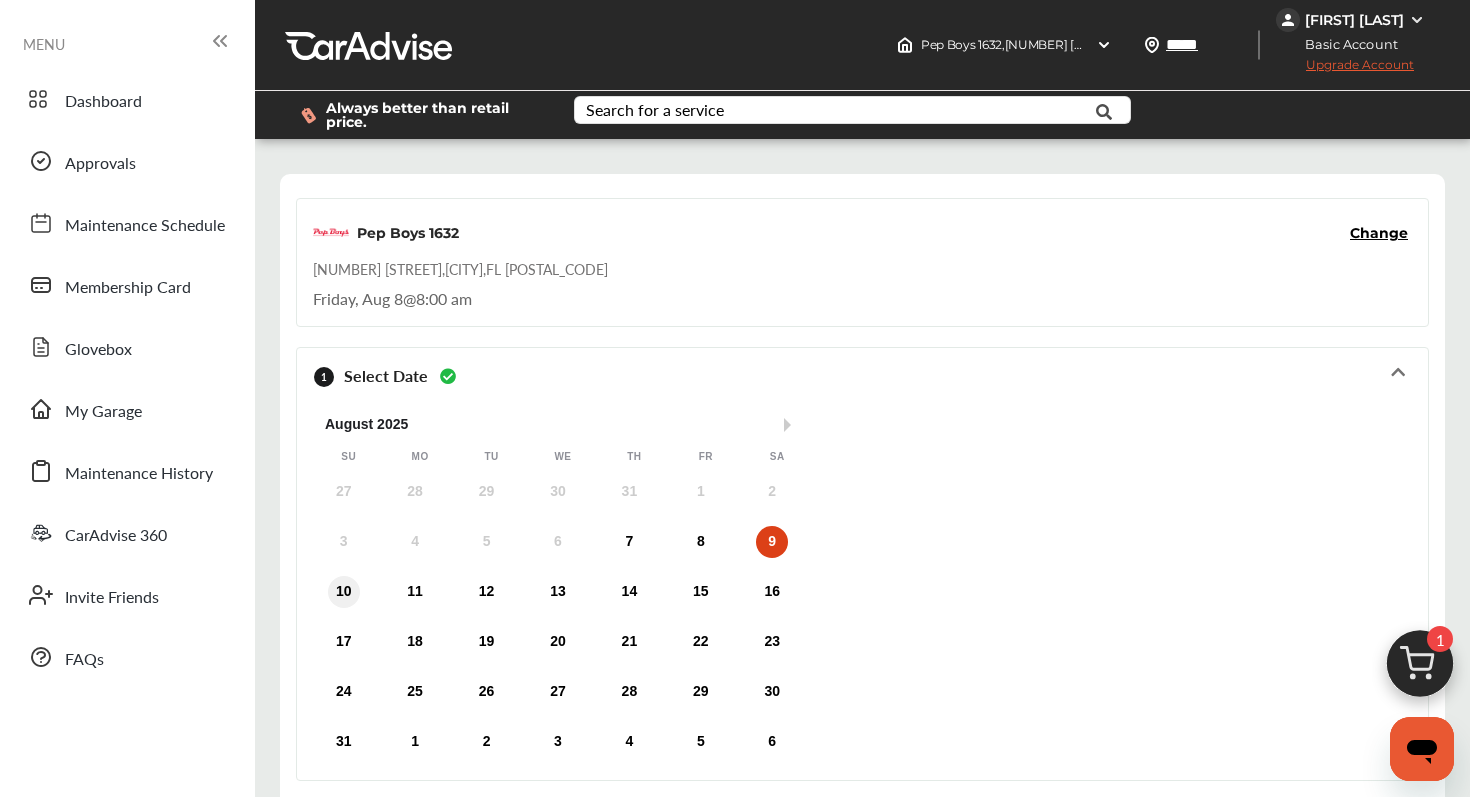click on "10" at bounding box center (344, 592) 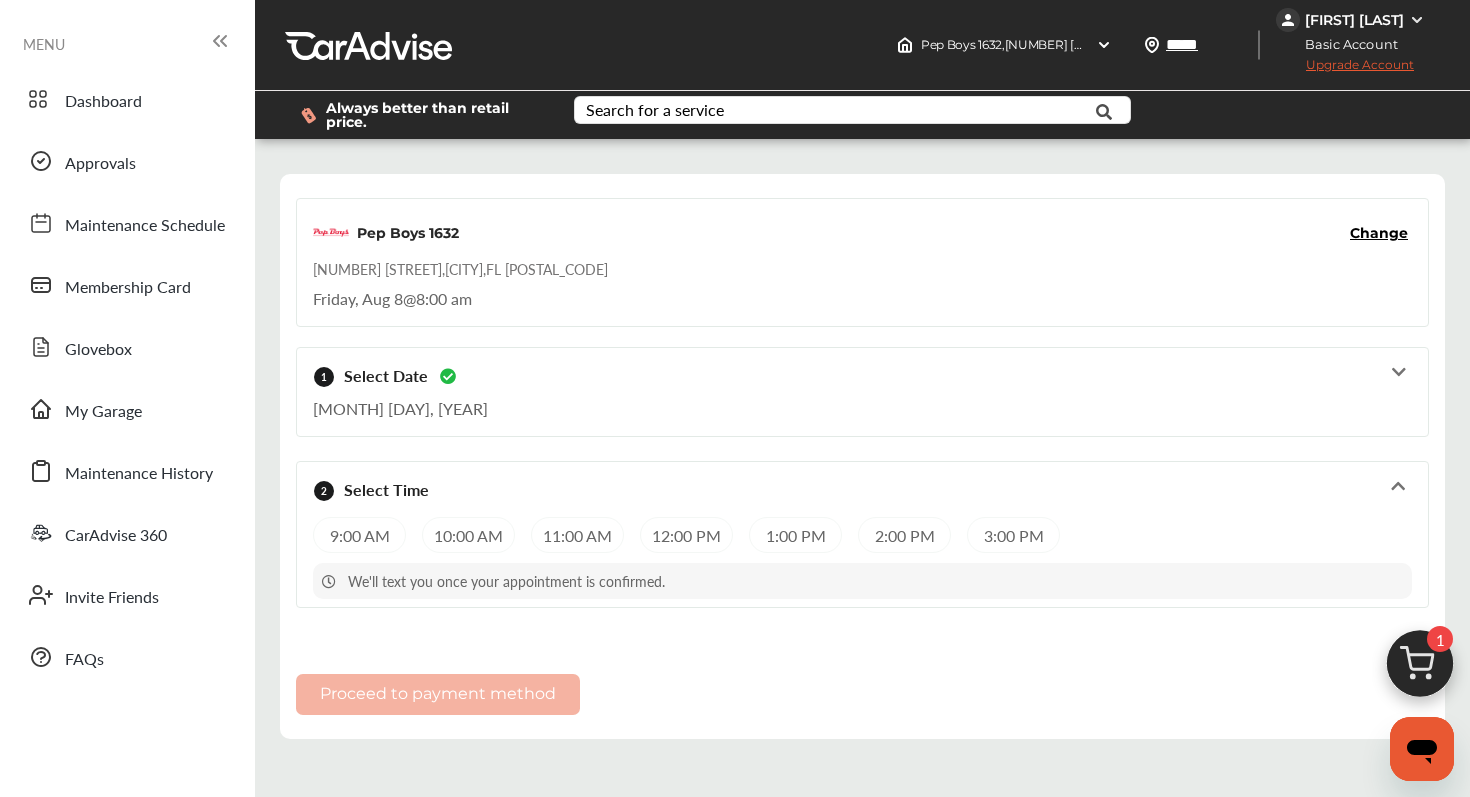 click on "9:00 AM" at bounding box center (359, 535) 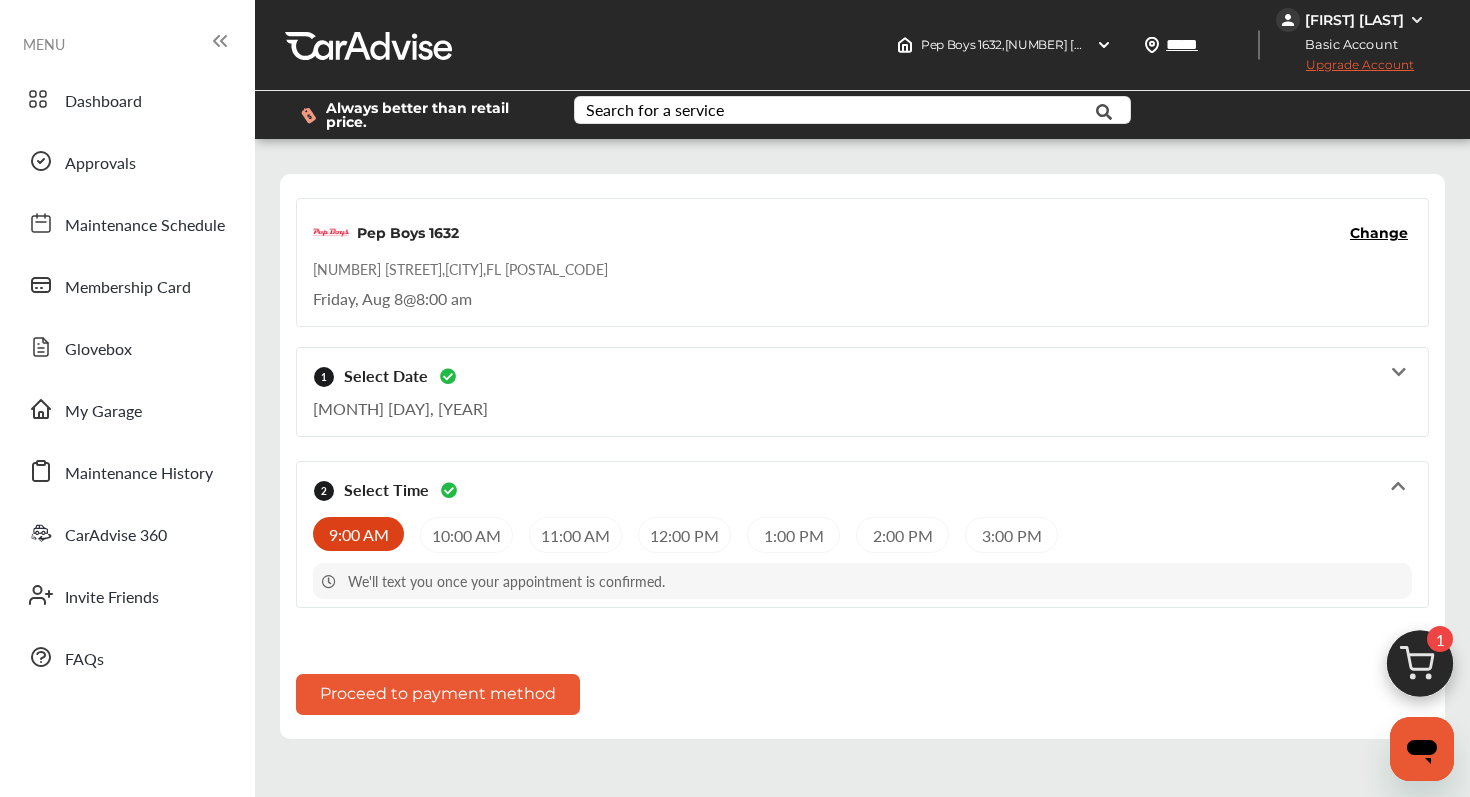 click on "Proceed to payment method" at bounding box center (438, 694) 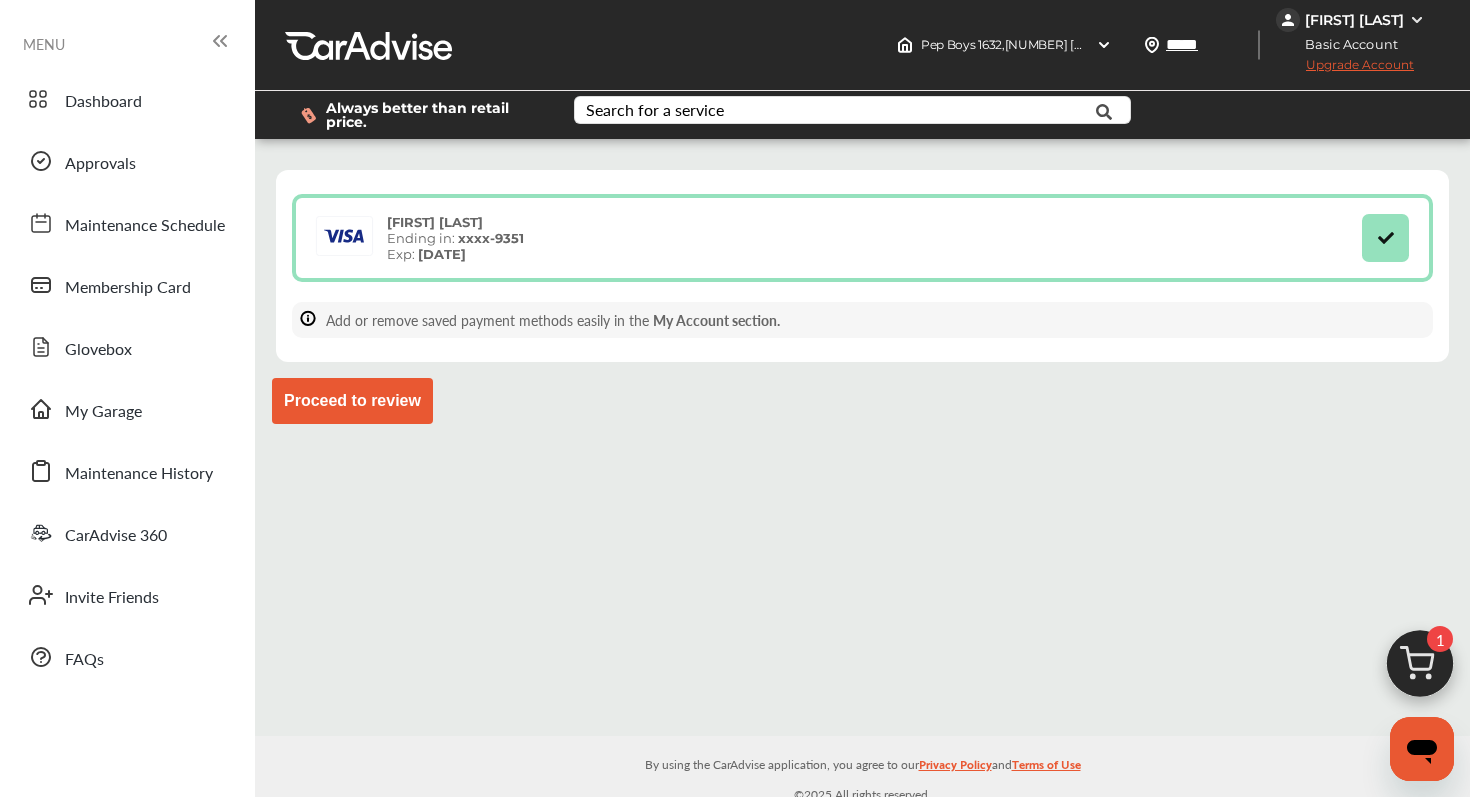 click on "Proceed to review" at bounding box center (352, 401) 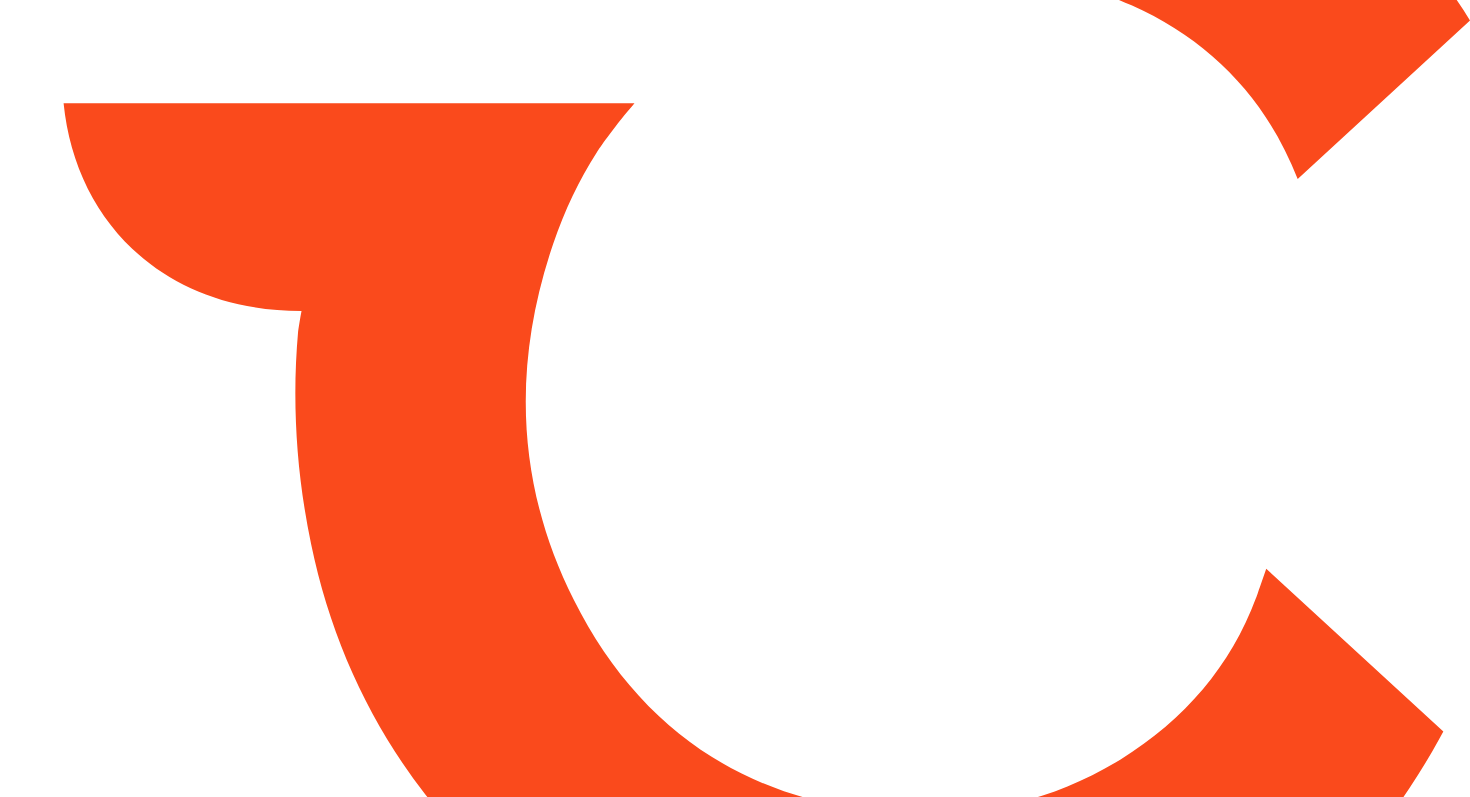 scroll, scrollTop: 0, scrollLeft: 0, axis: both 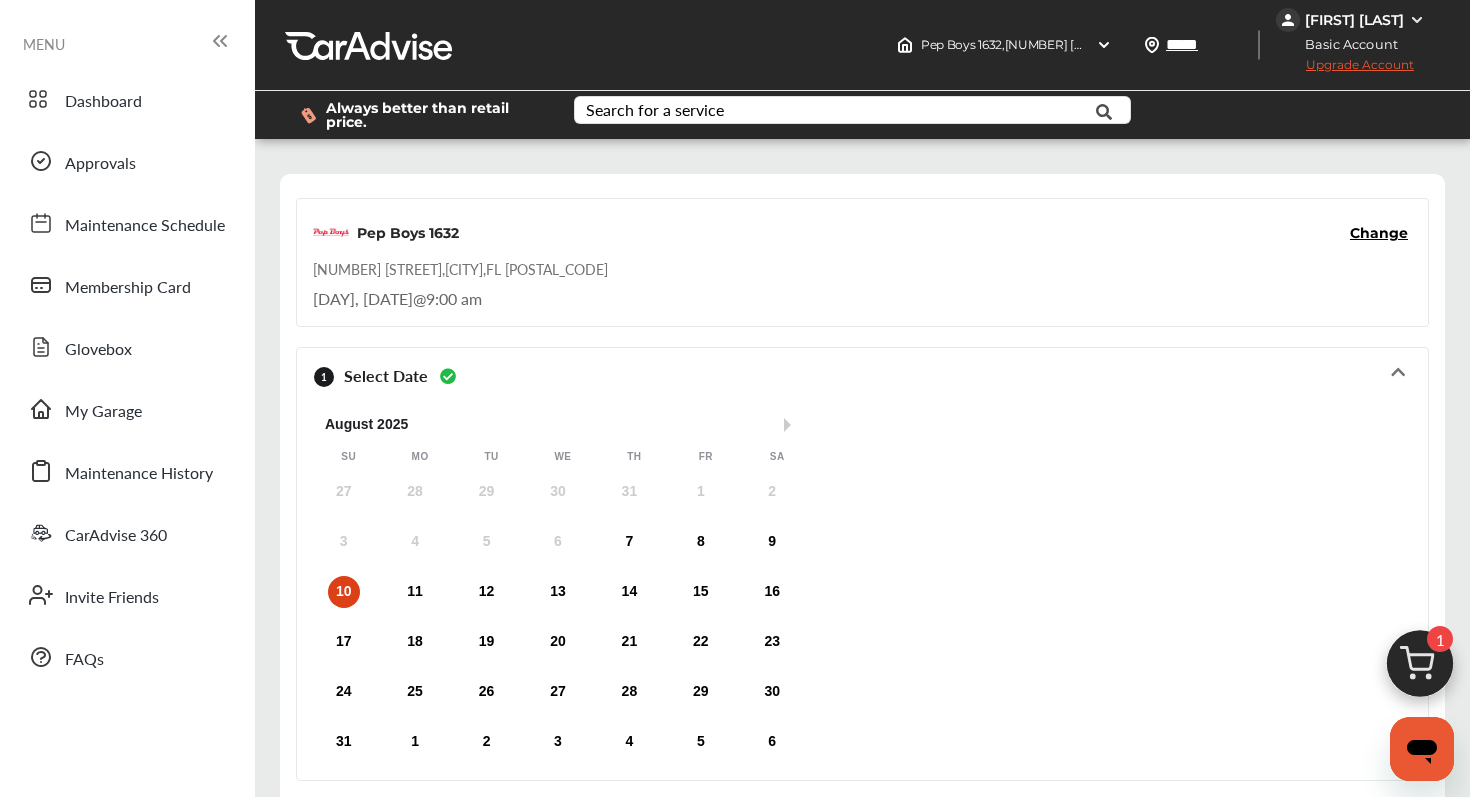 click on "Change" at bounding box center [1379, 233] 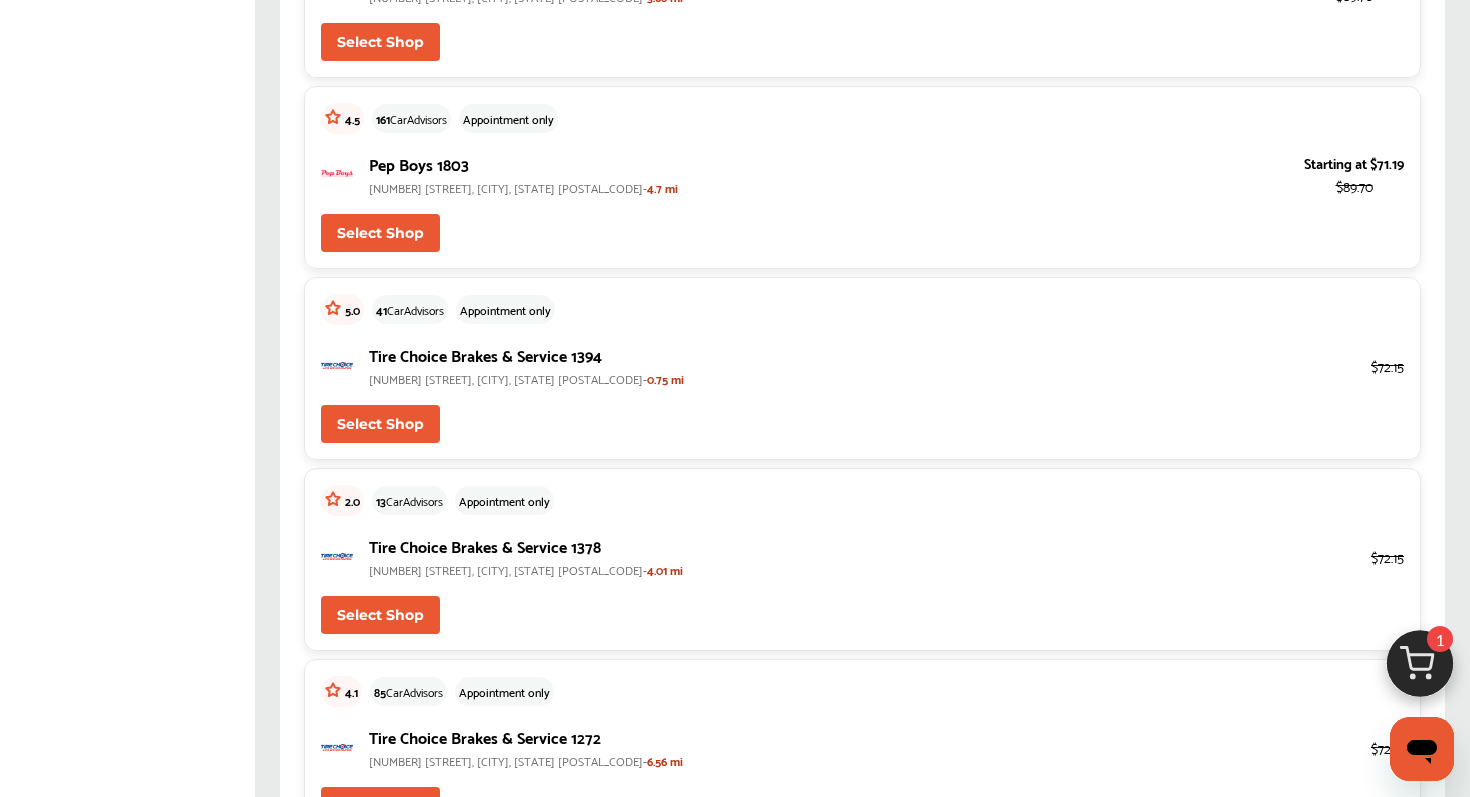 scroll, scrollTop: 657, scrollLeft: 0, axis: vertical 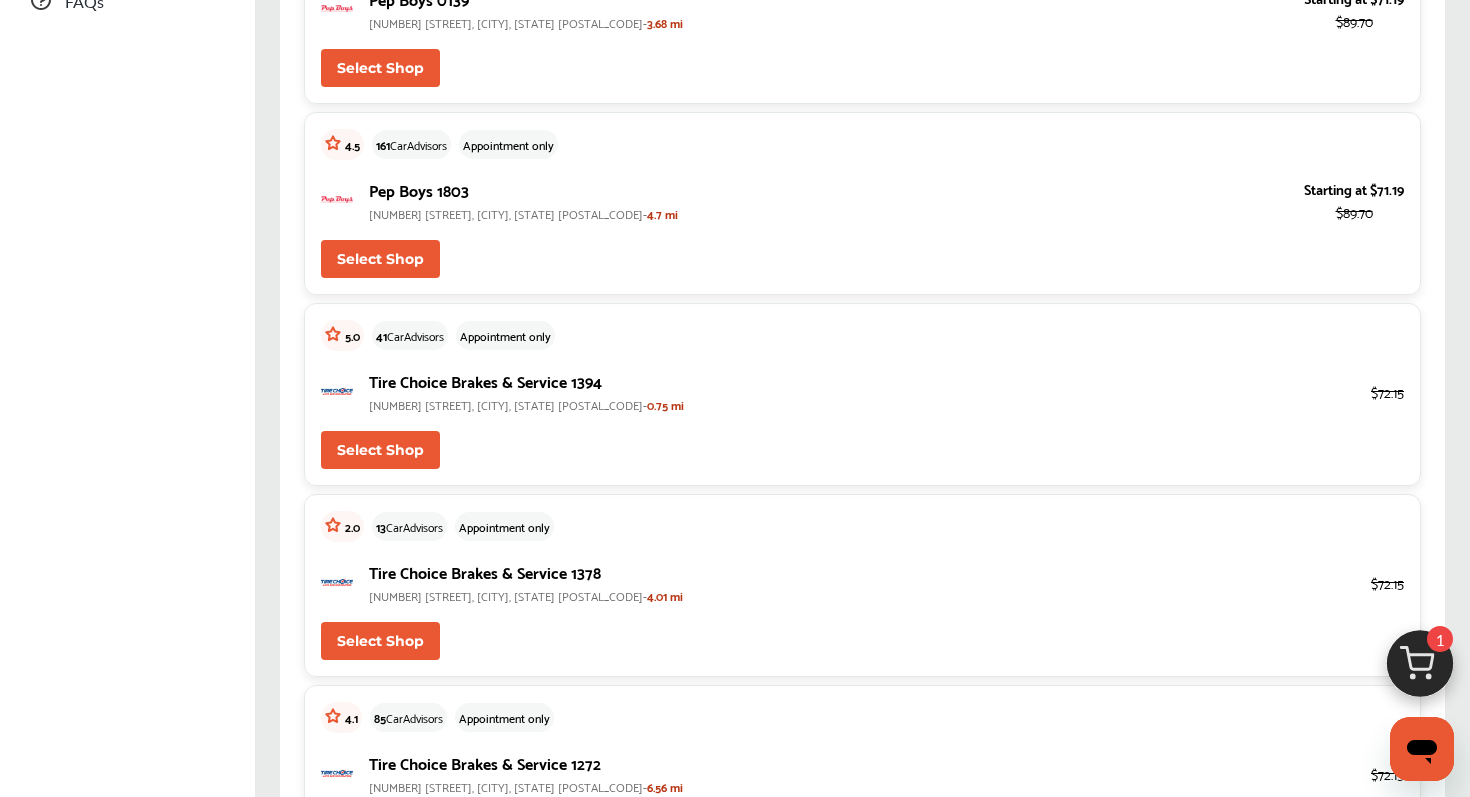 click on "Select Shop" at bounding box center (380, 450) 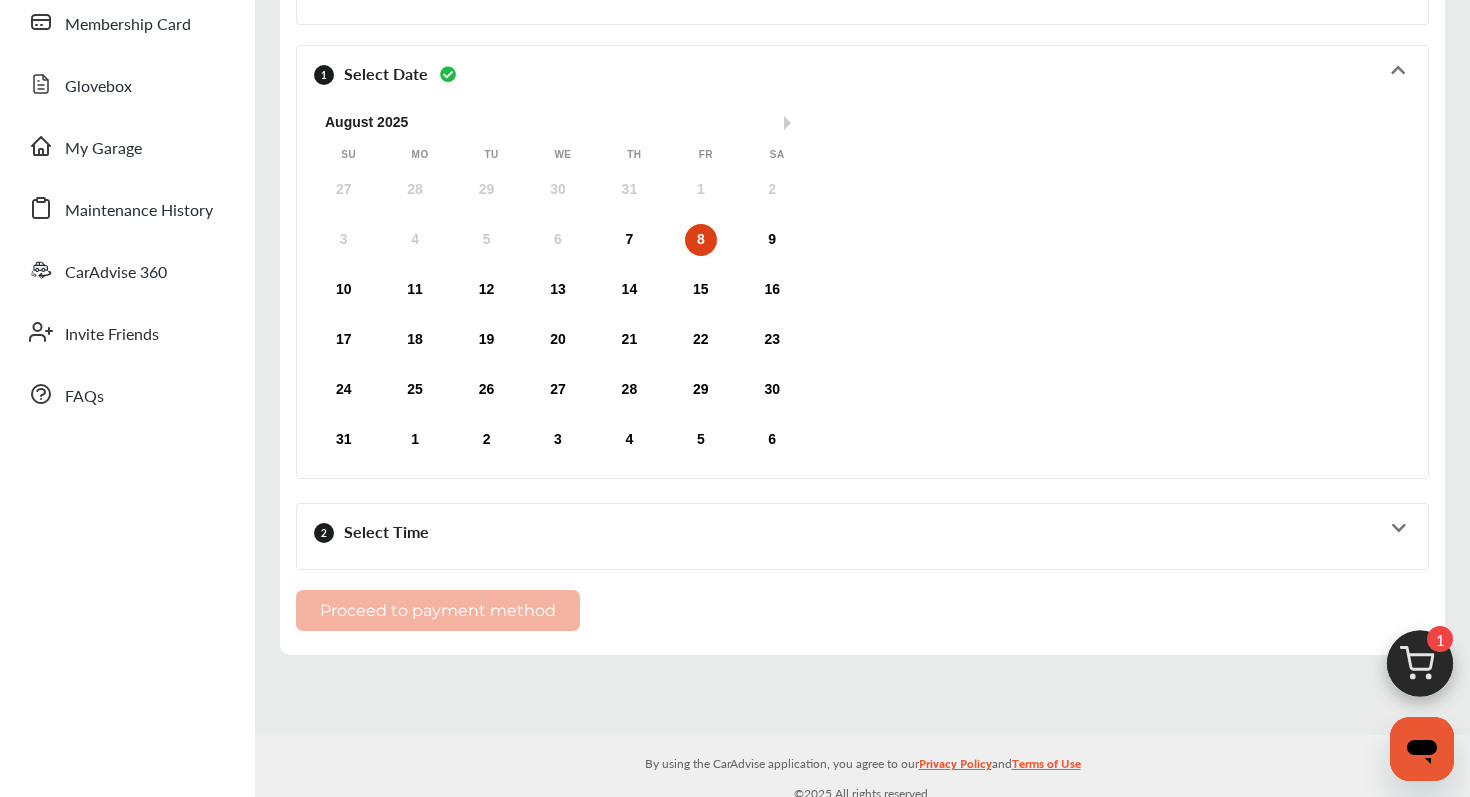 scroll, scrollTop: 275, scrollLeft: 0, axis: vertical 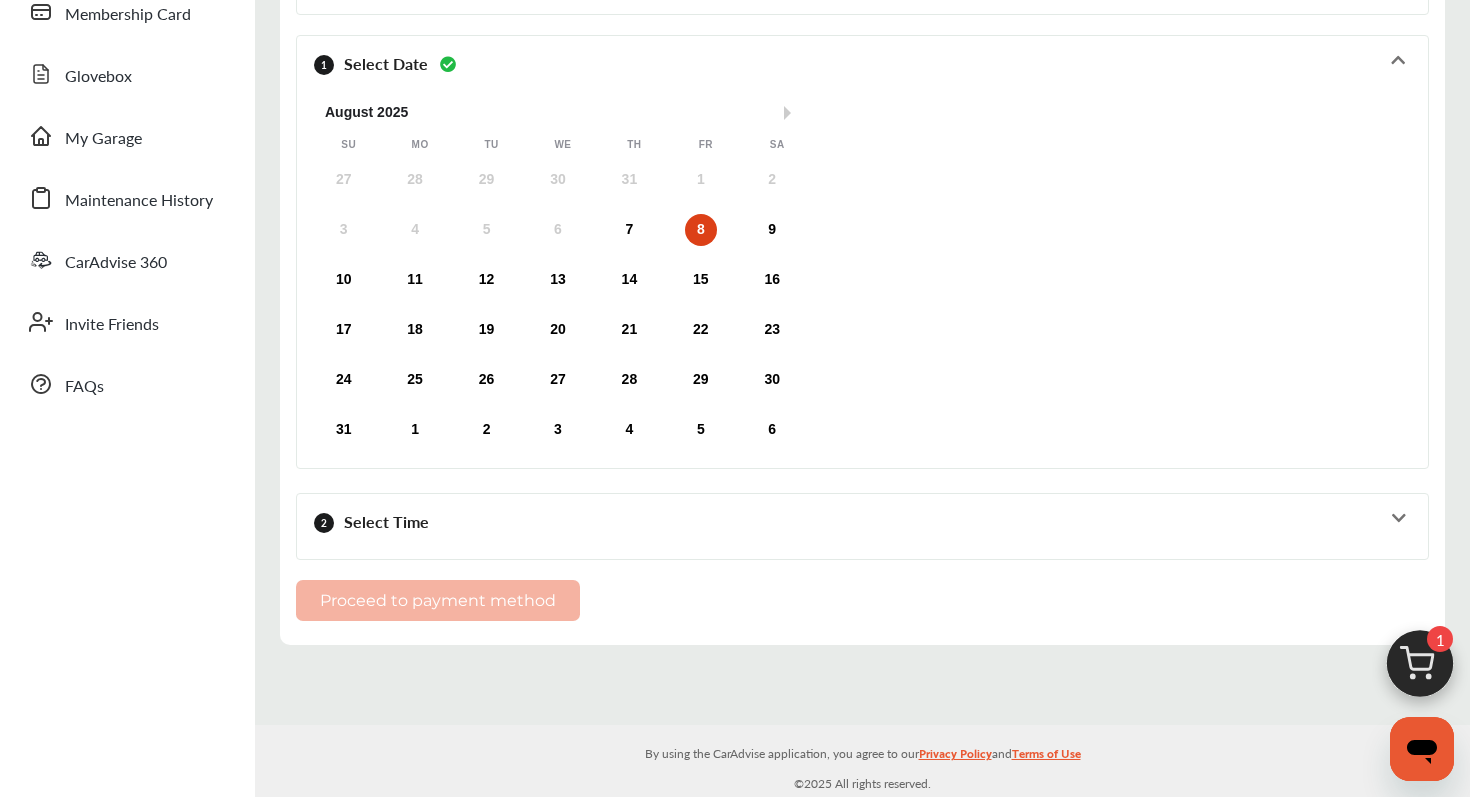 click on "8" at bounding box center [701, 230] 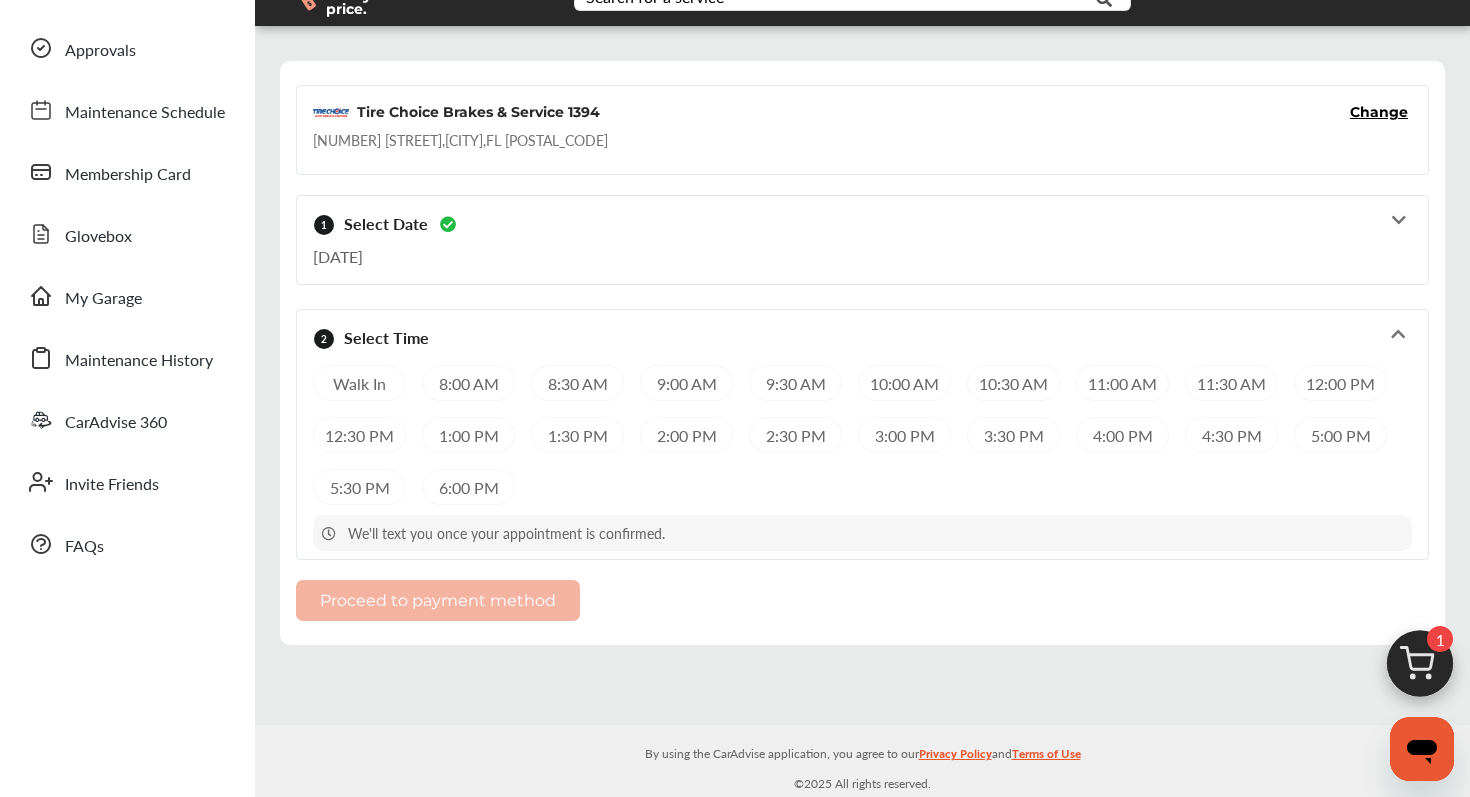 click on "8:00 AM" at bounding box center (468, 383) 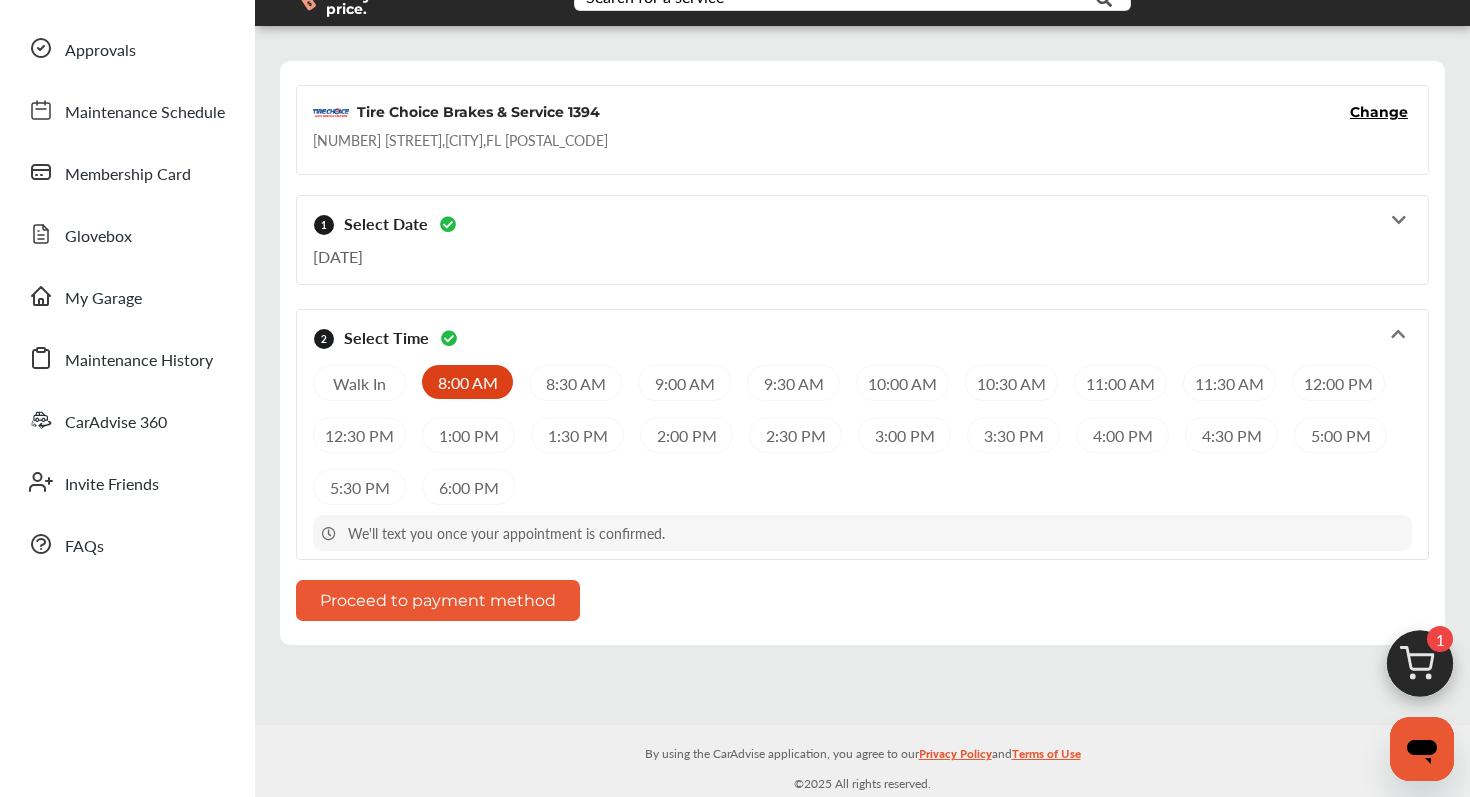 click on "Proceed to payment method" at bounding box center (438, 600) 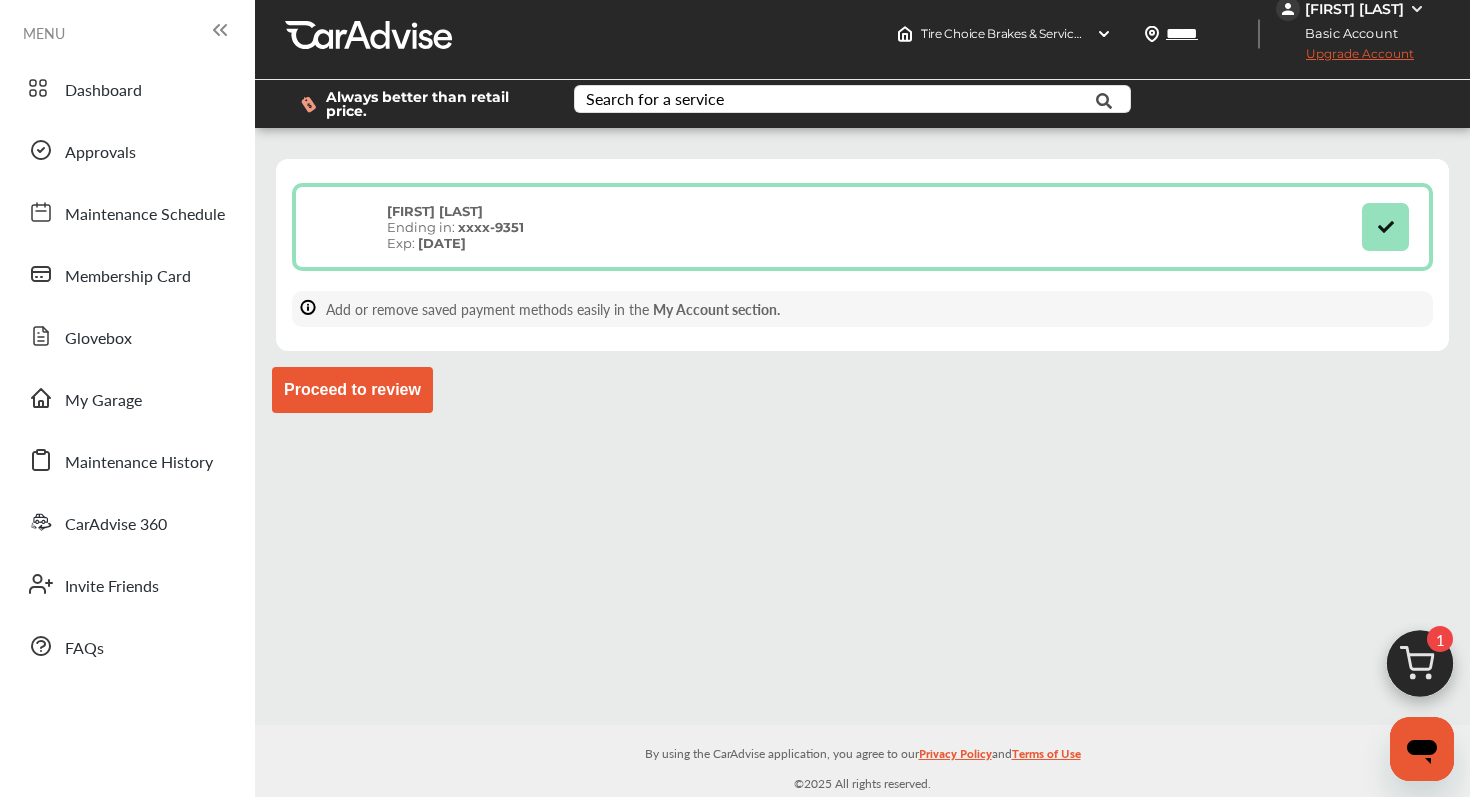 scroll, scrollTop: 0, scrollLeft: 0, axis: both 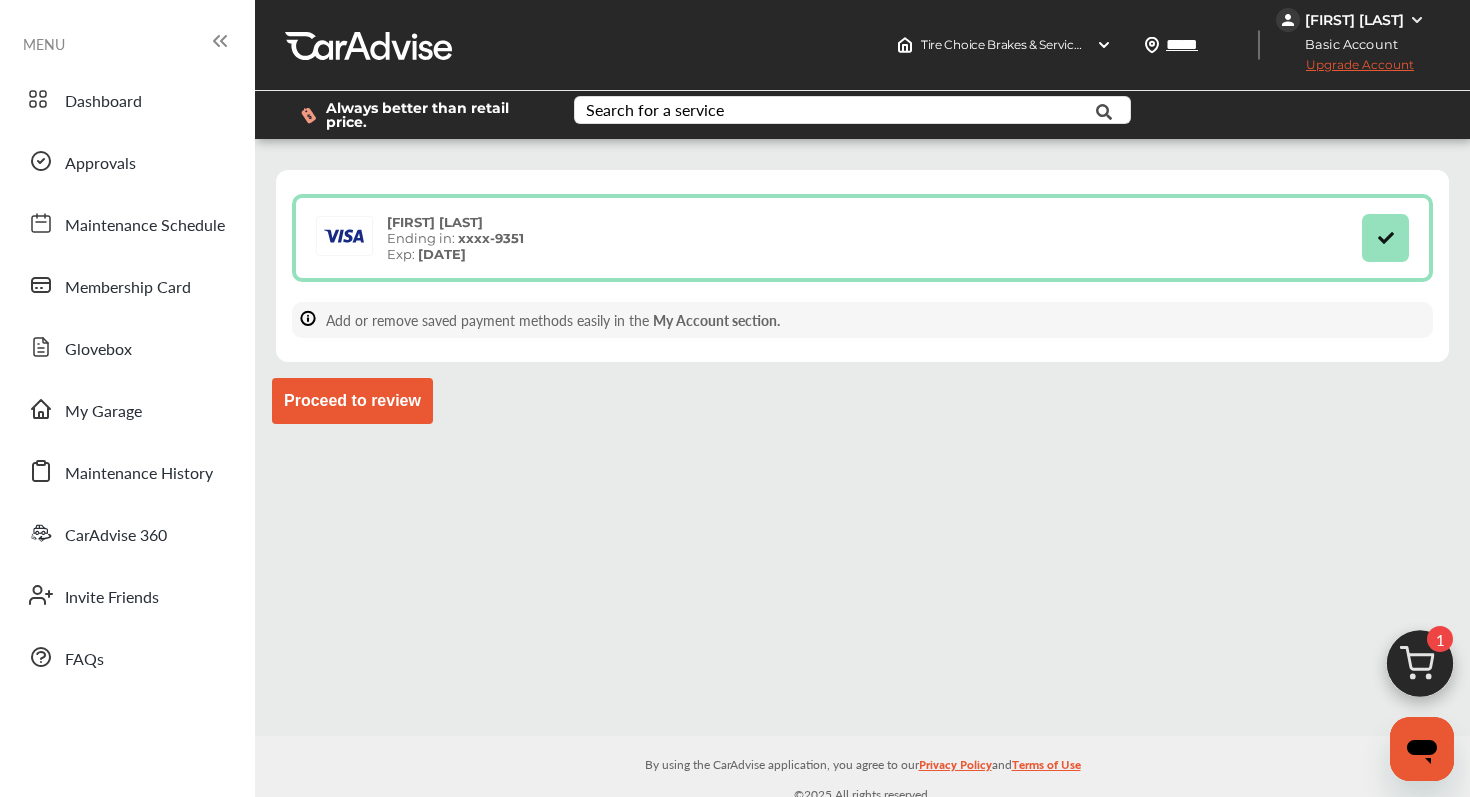 click on "Proceed to review" at bounding box center (352, 401) 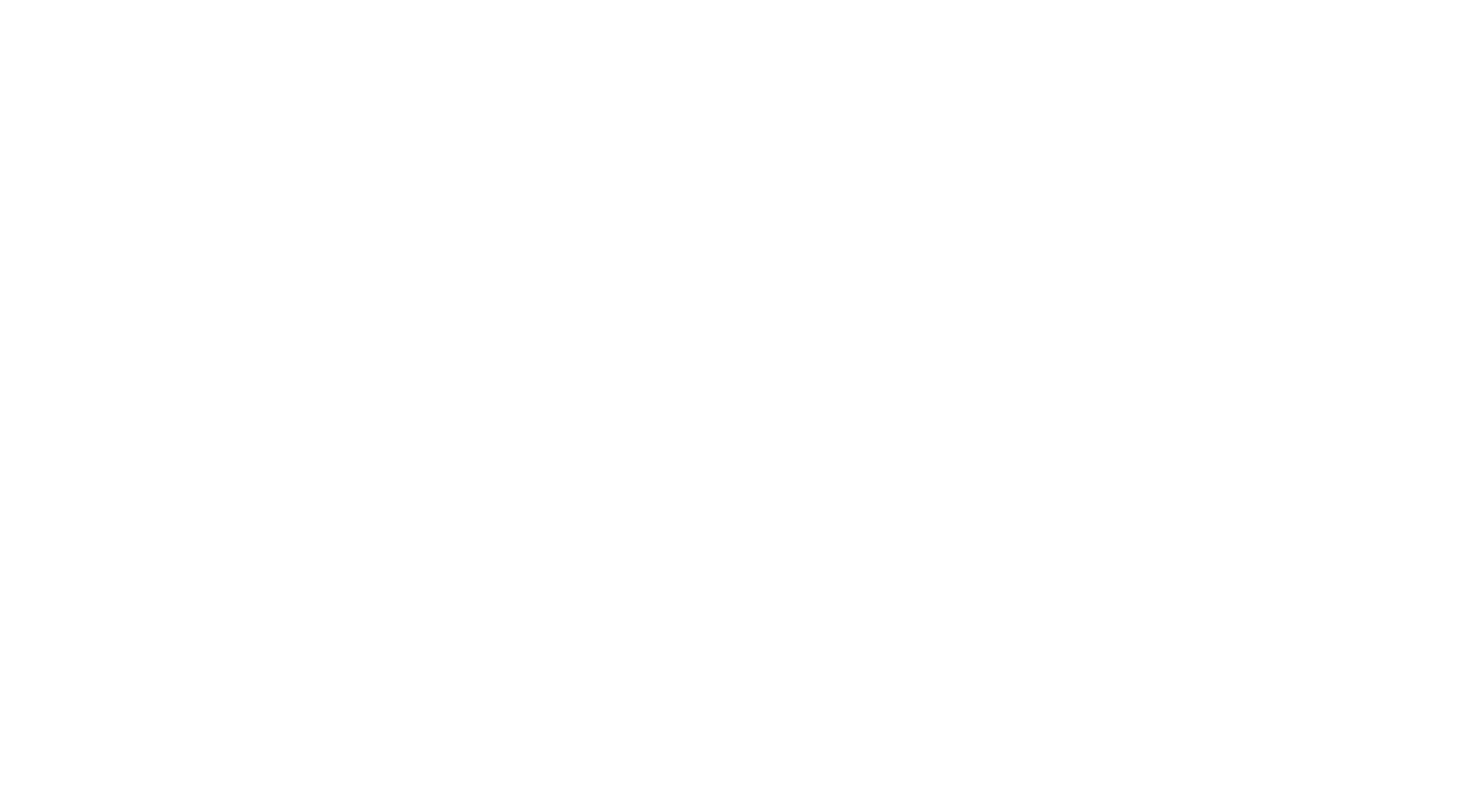 scroll, scrollTop: 0, scrollLeft: 0, axis: both 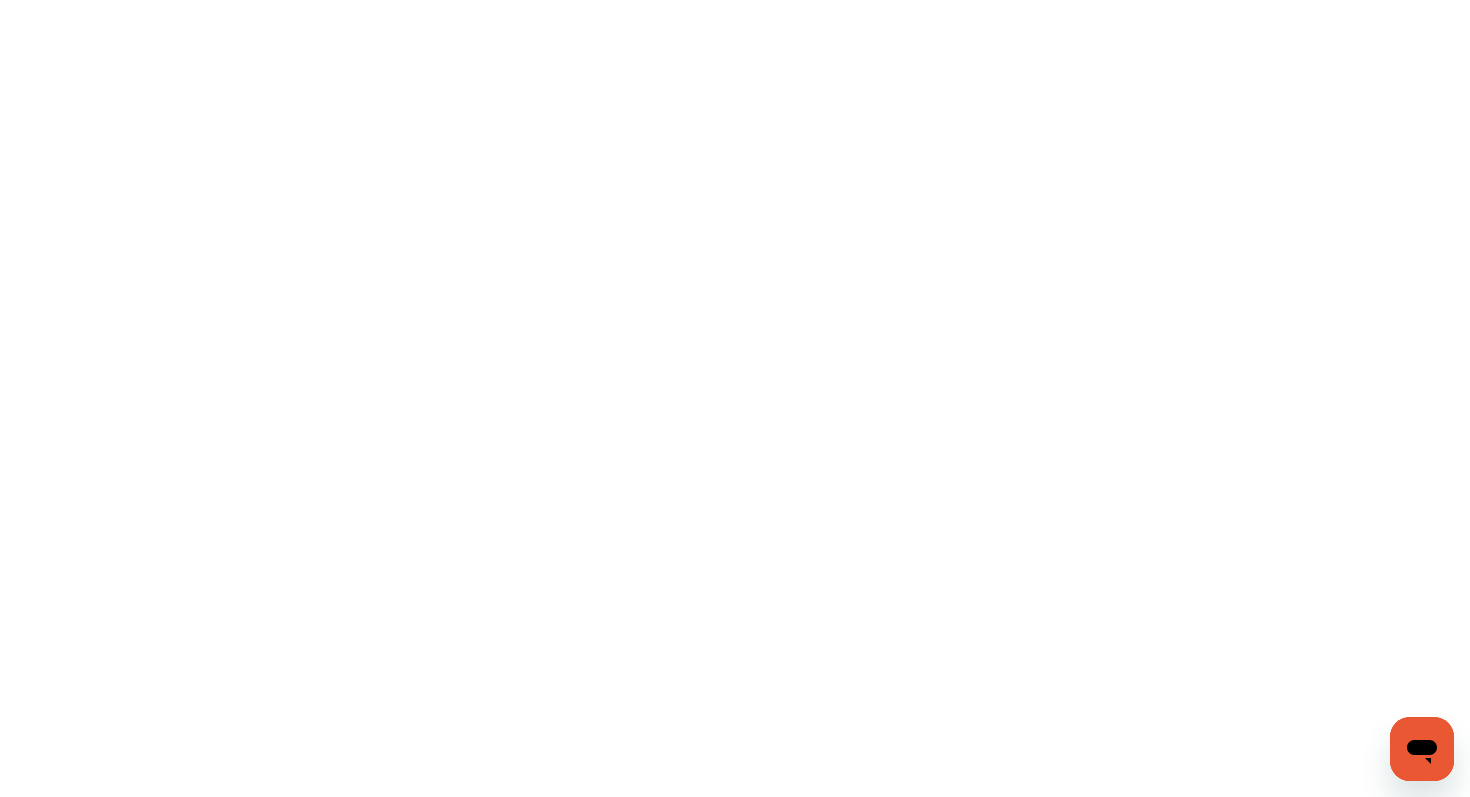 click at bounding box center [735, 398] 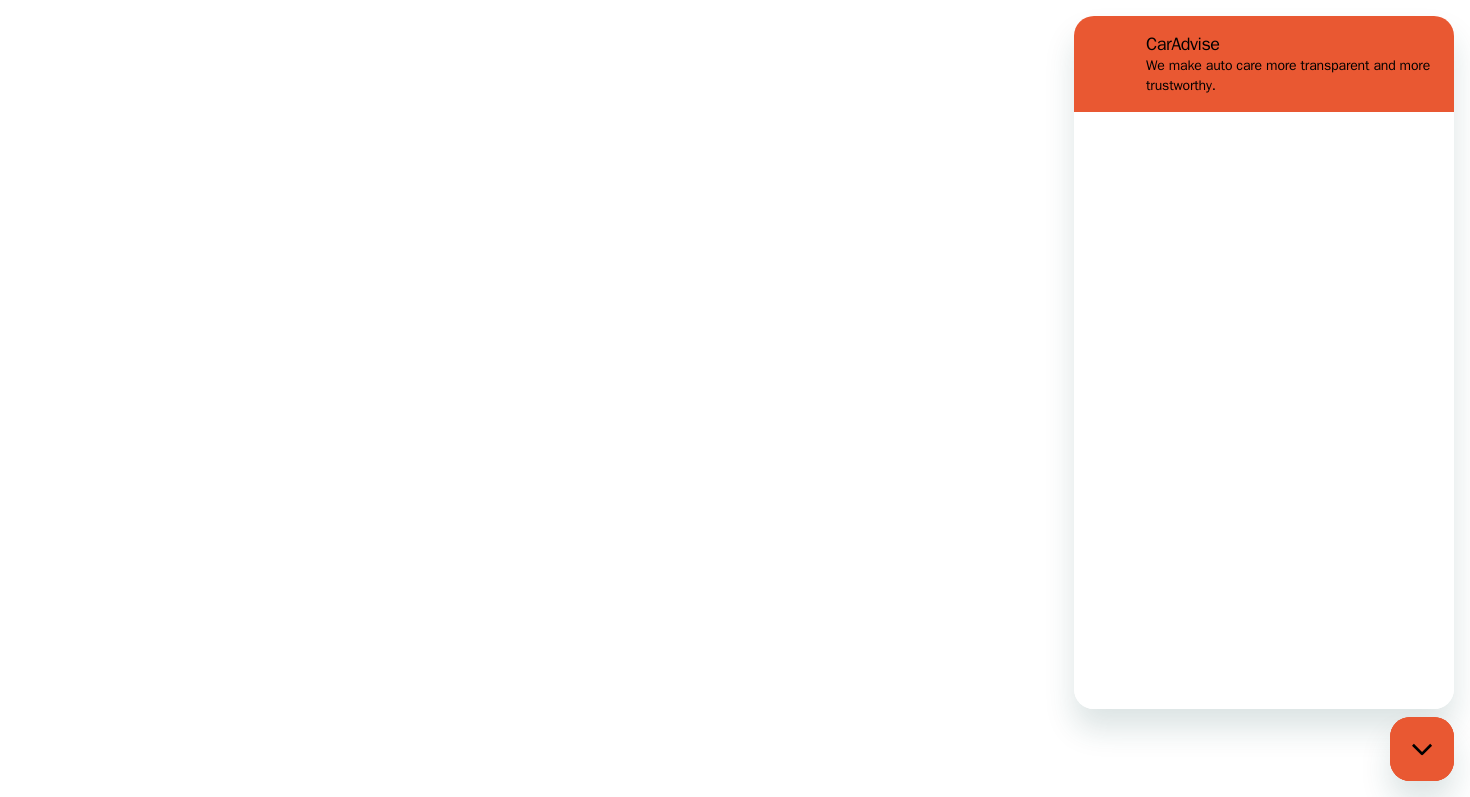 scroll, scrollTop: 0, scrollLeft: 0, axis: both 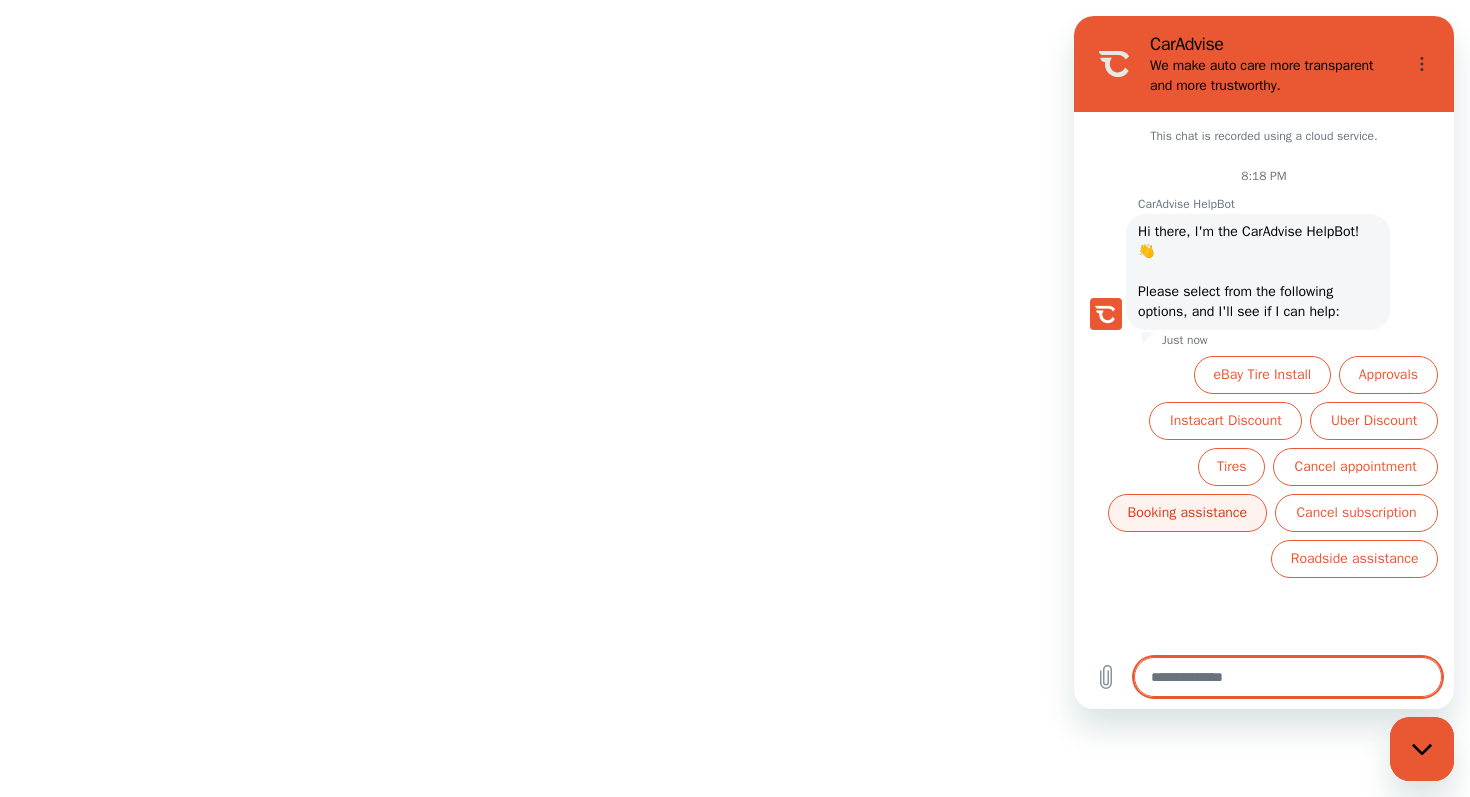 click on "Booking assistance" at bounding box center (1188, 513) 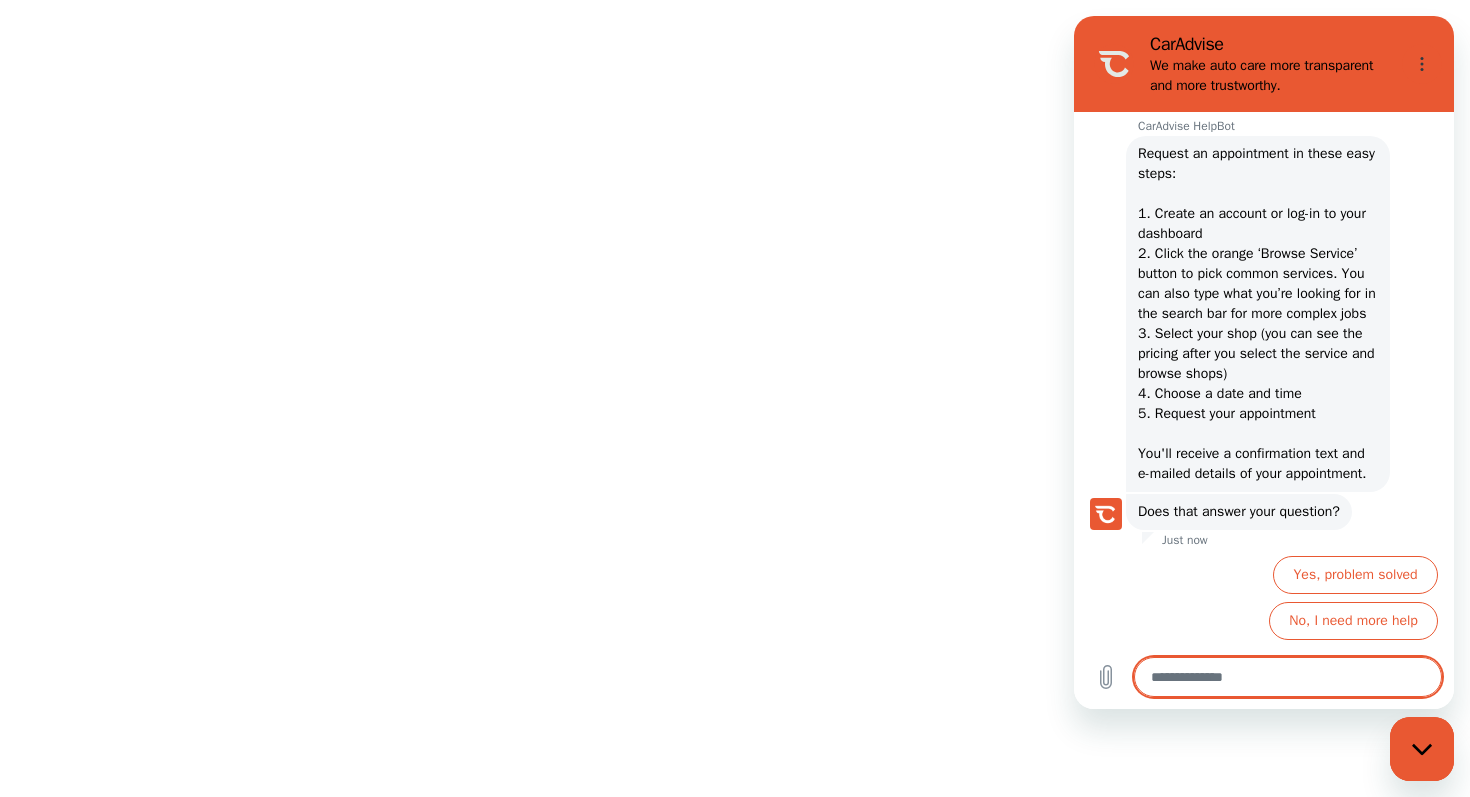 scroll, scrollTop: 312, scrollLeft: 0, axis: vertical 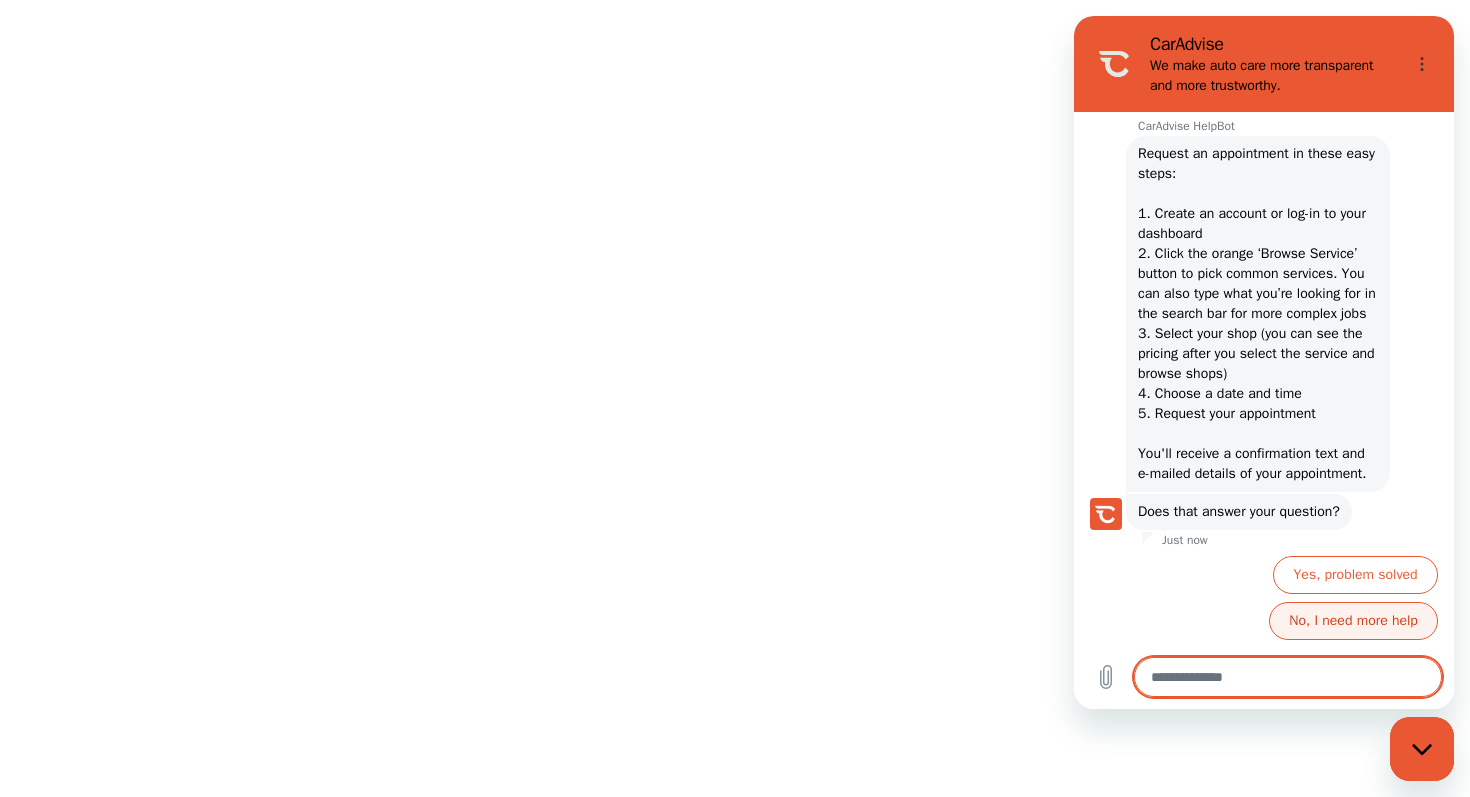 click on "No, I need more help" at bounding box center (1353, 621) 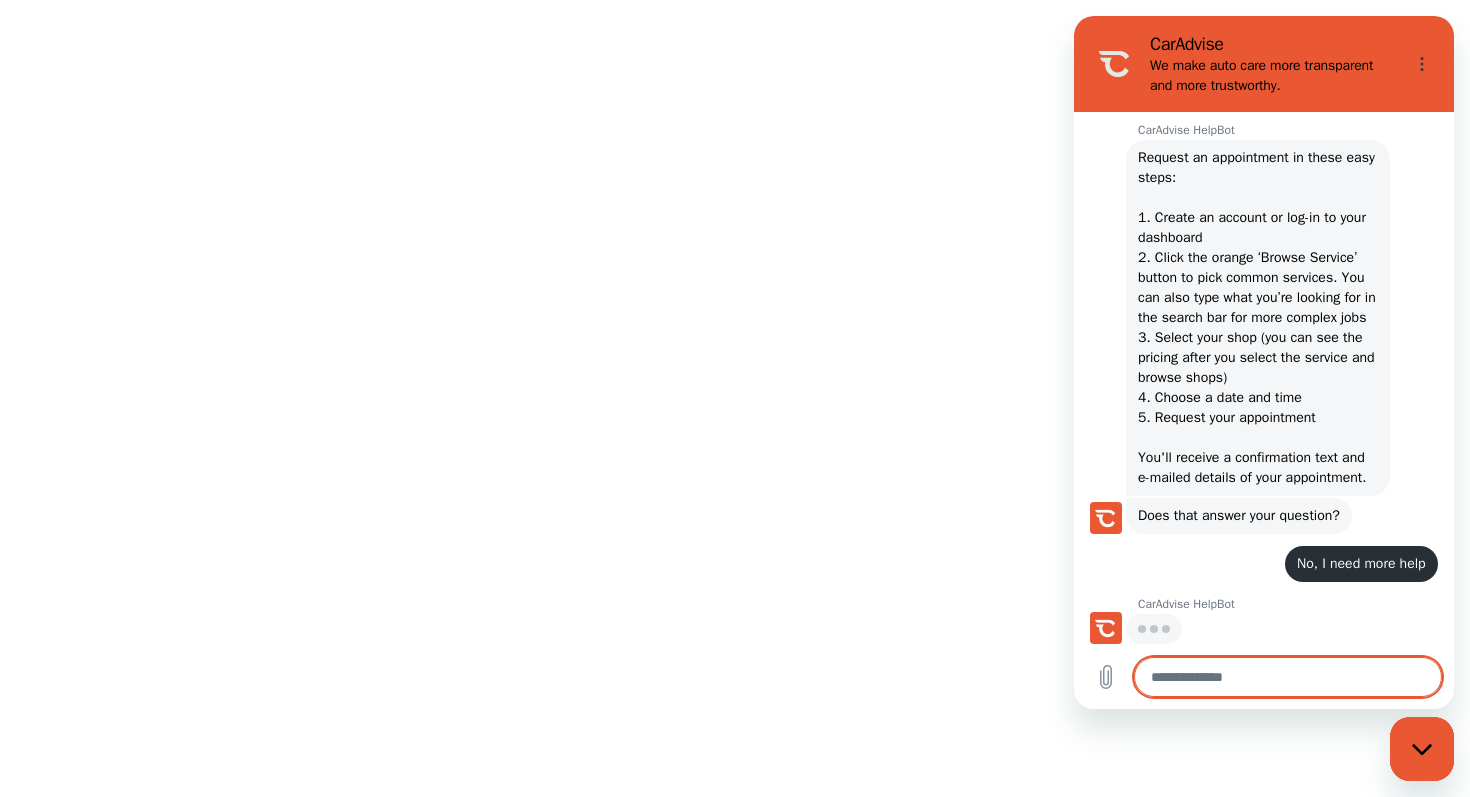 scroll, scrollTop: 306, scrollLeft: 0, axis: vertical 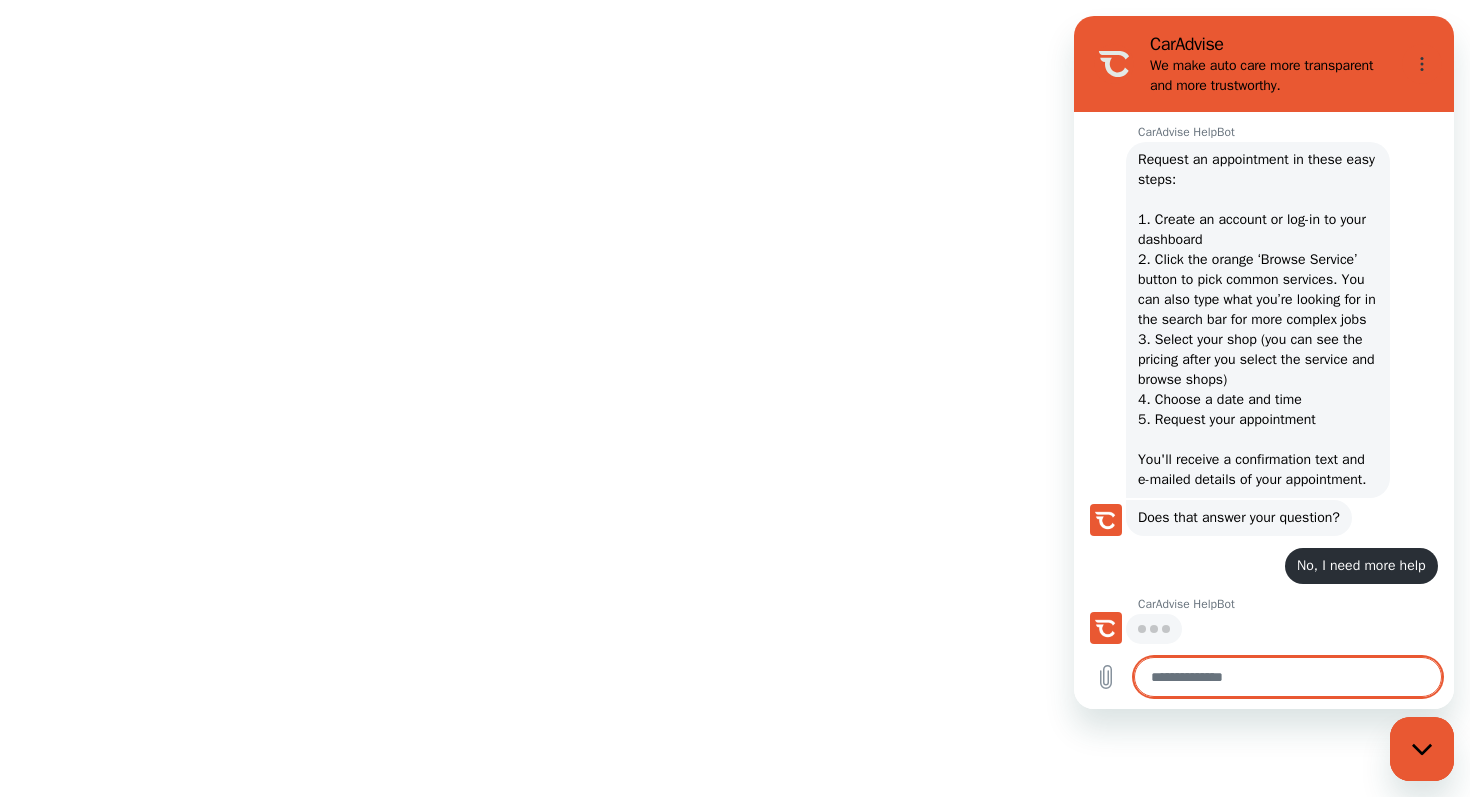 type on "*" 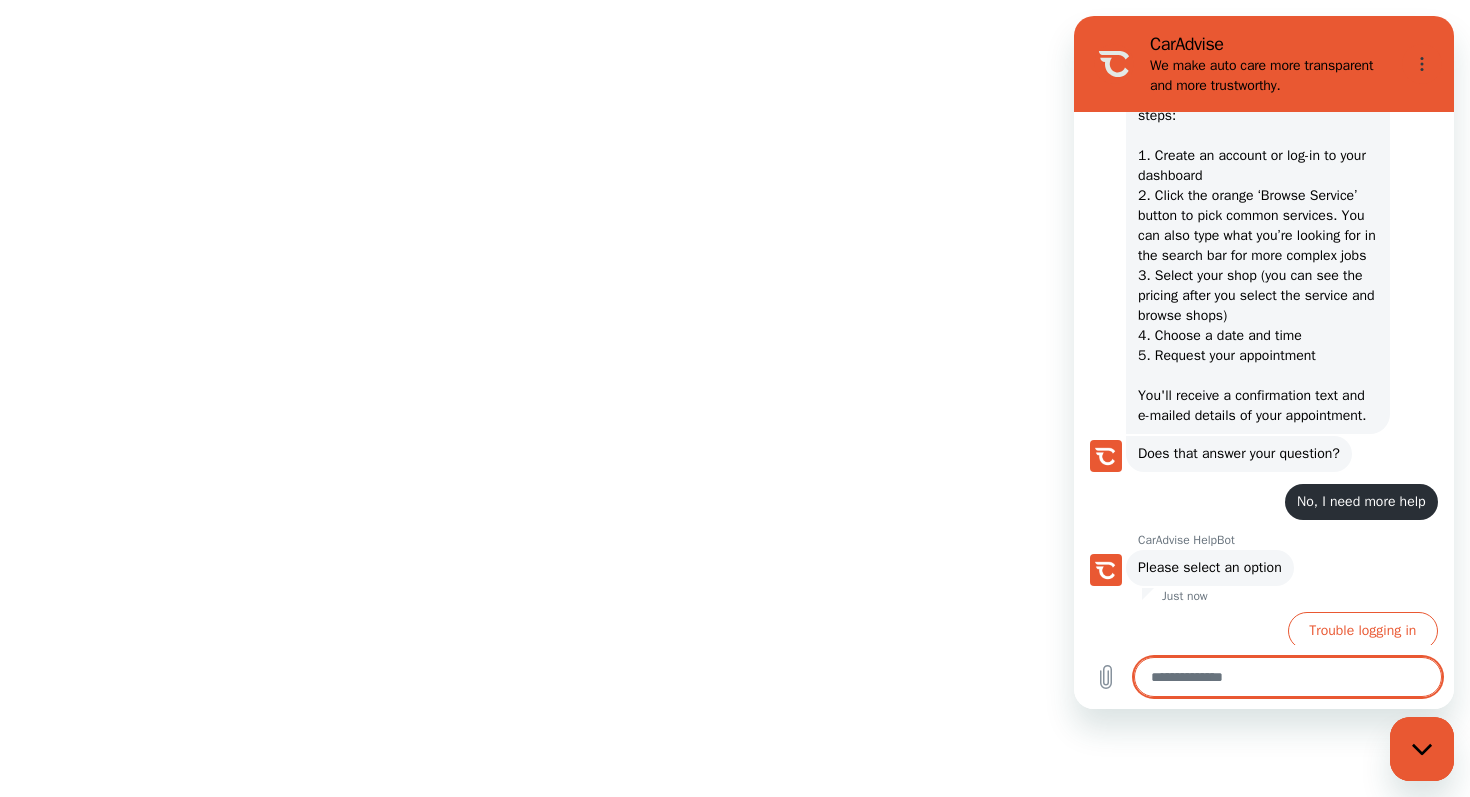 scroll, scrollTop: 426, scrollLeft: 0, axis: vertical 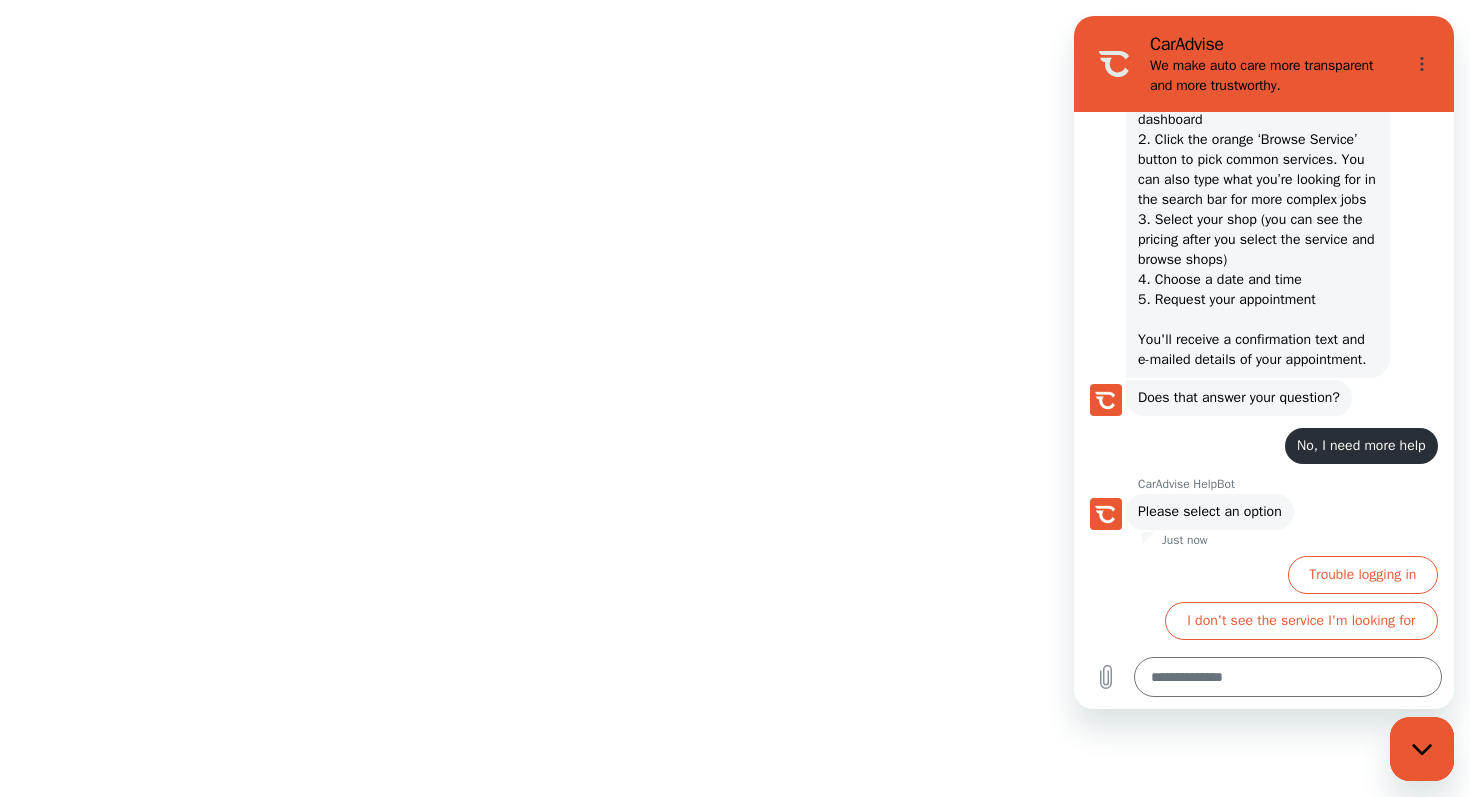 click at bounding box center (735, 398) 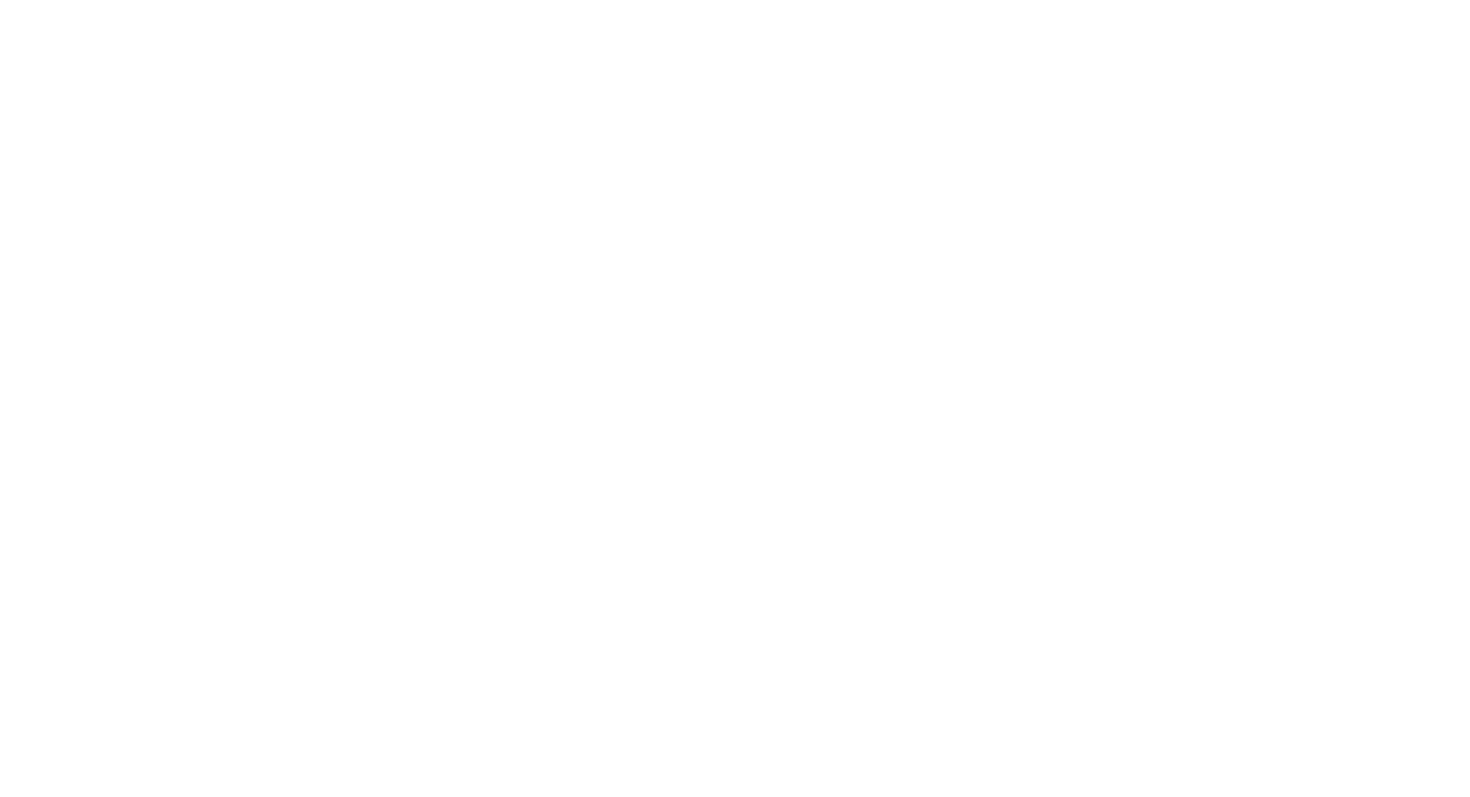 scroll, scrollTop: 0, scrollLeft: 0, axis: both 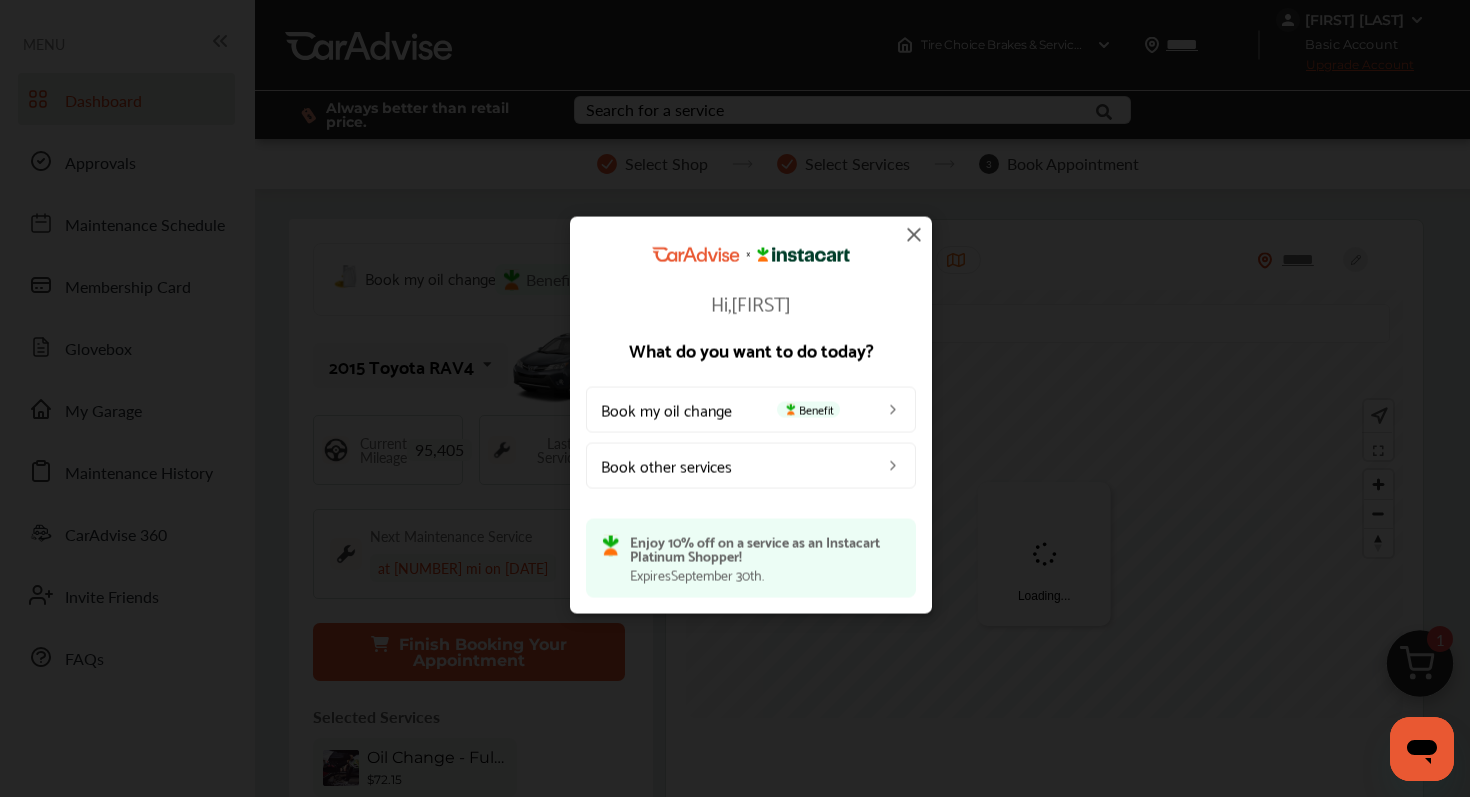 click at bounding box center [914, 234] 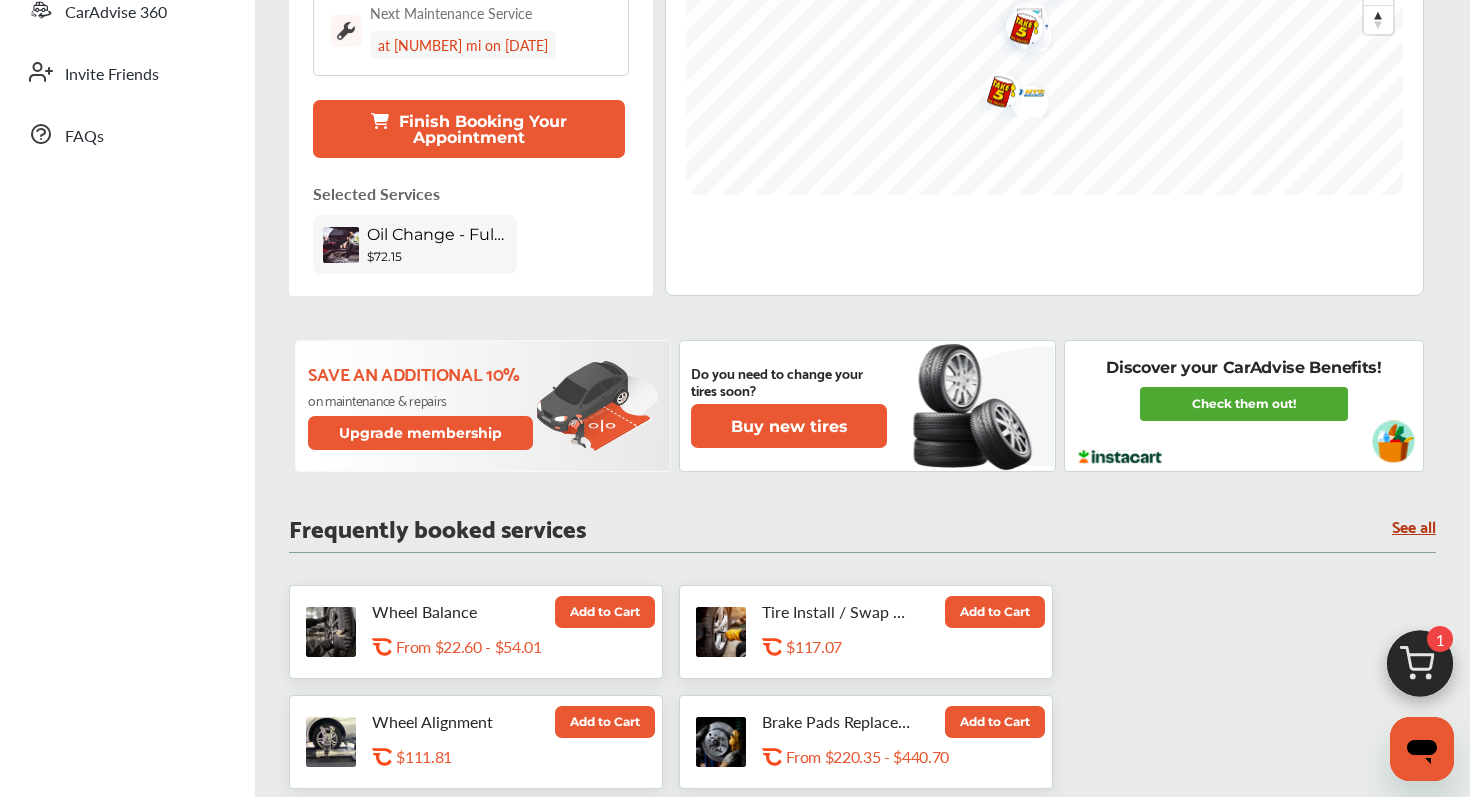 scroll, scrollTop: 690, scrollLeft: 0, axis: vertical 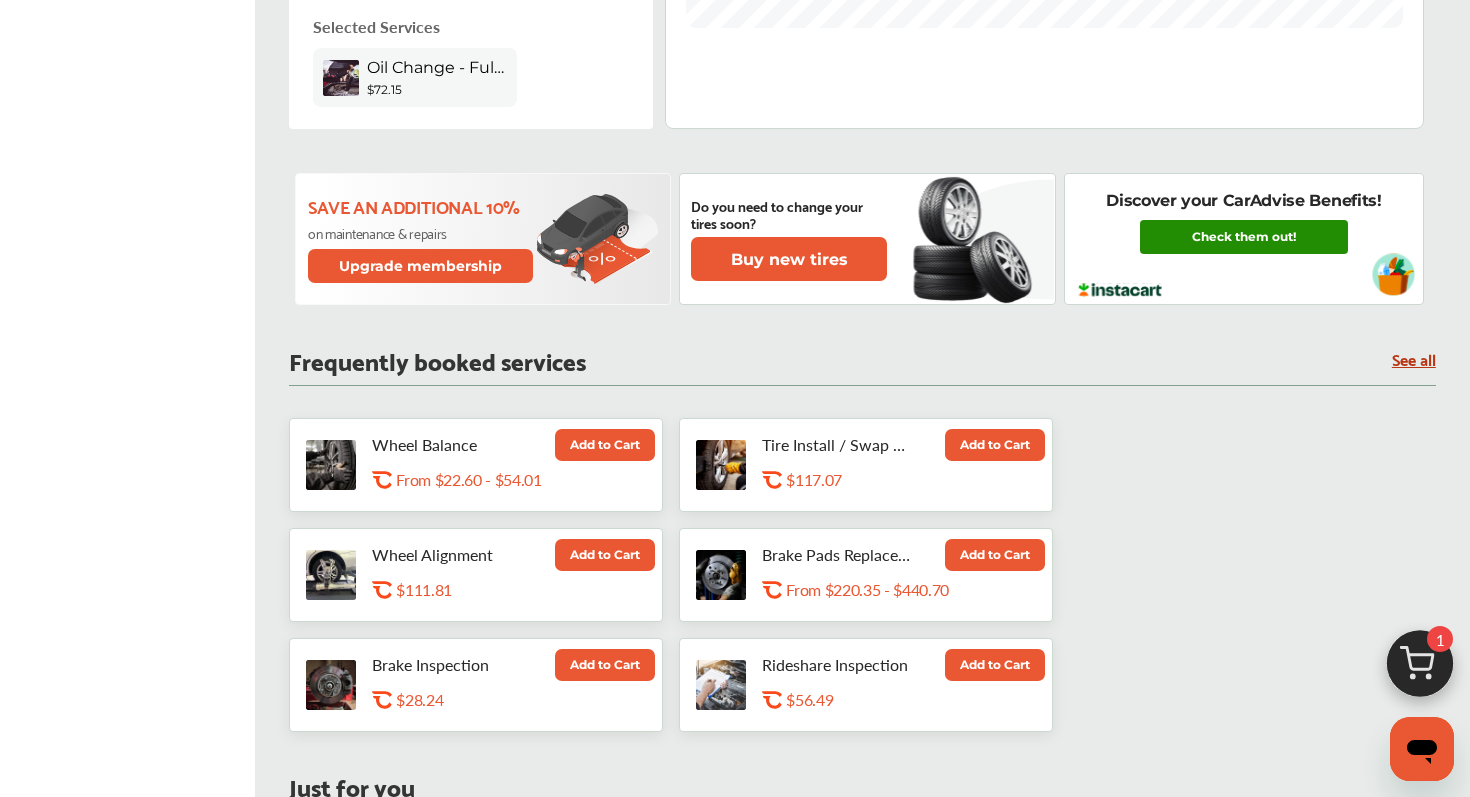 click on "Check them out!" at bounding box center [1244, 237] 